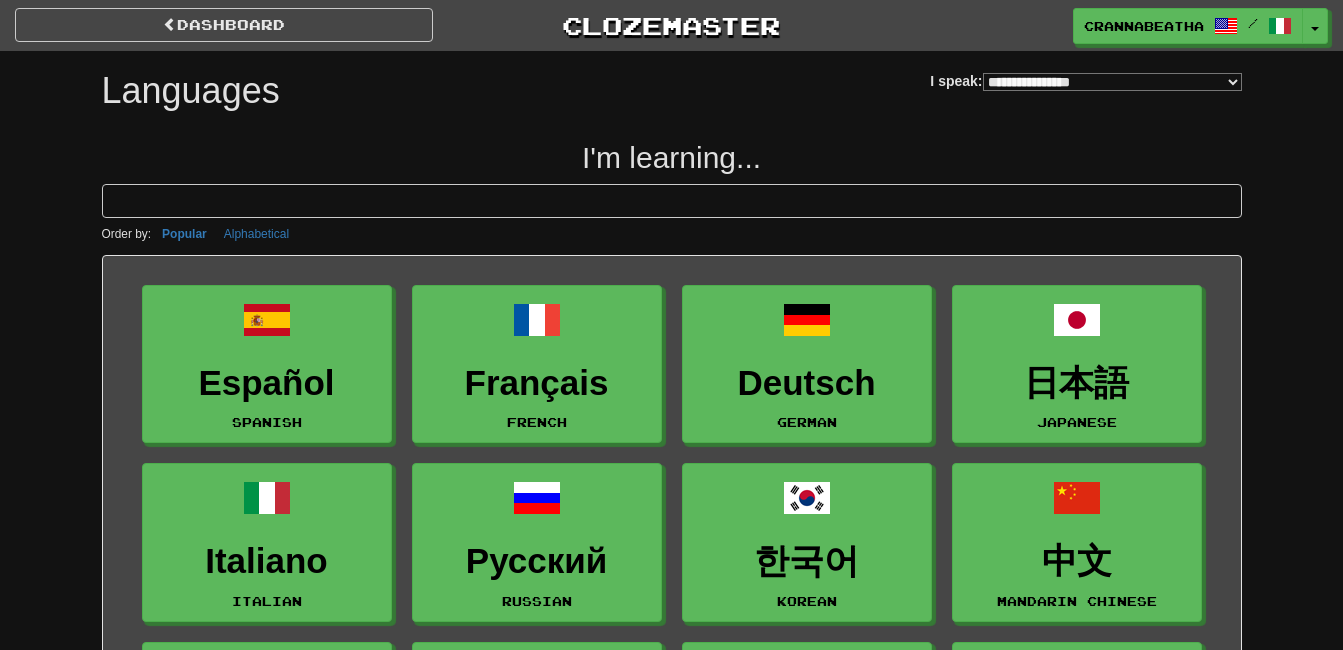 select on "*******" 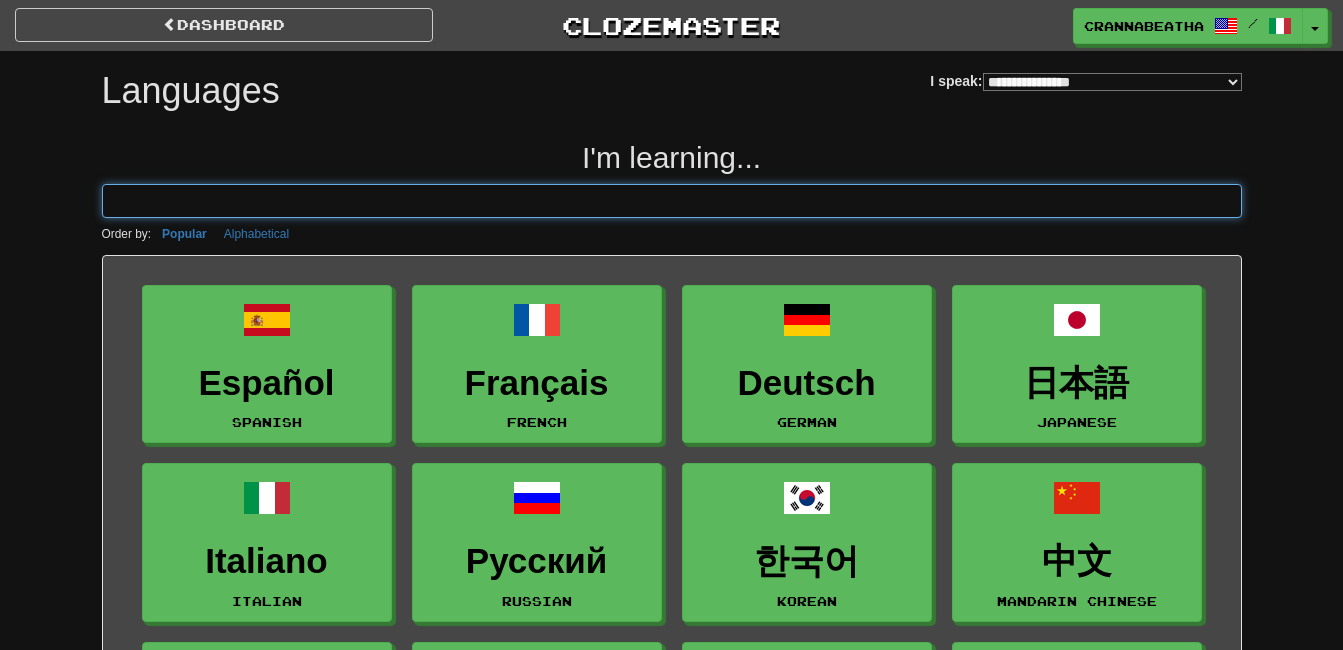 scroll, scrollTop: 0, scrollLeft: 0, axis: both 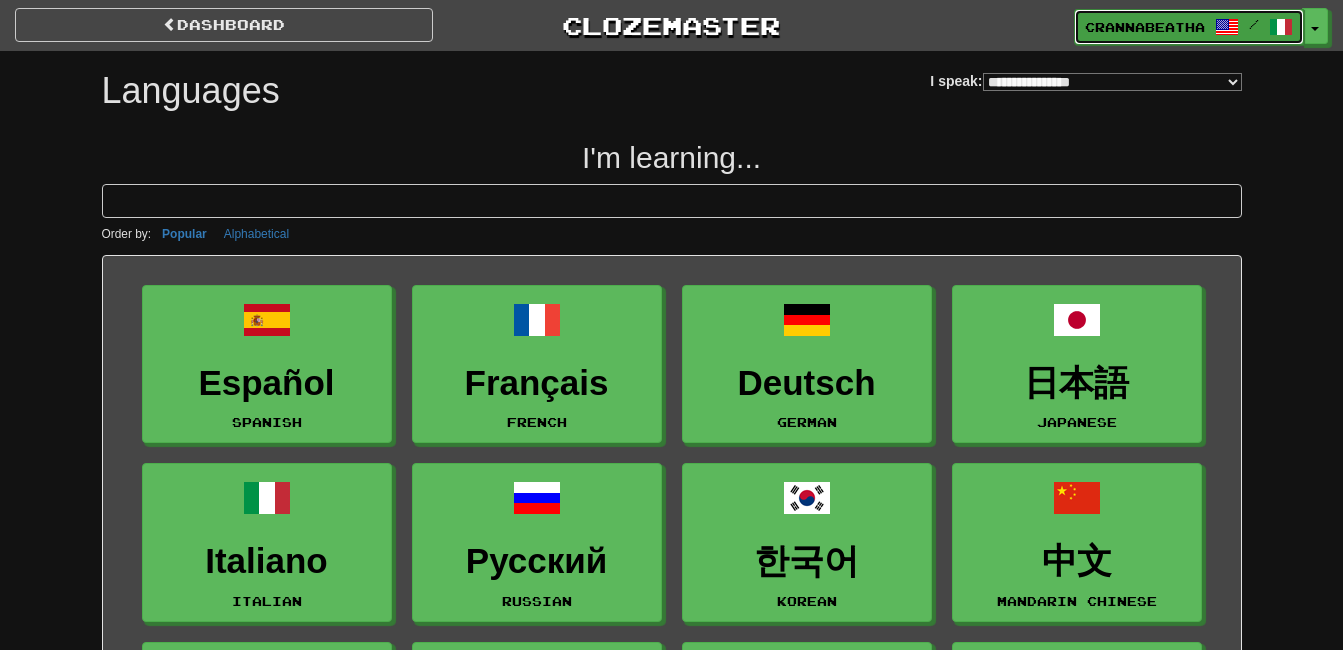 click on "crannabeatha
/" at bounding box center [1189, 27] 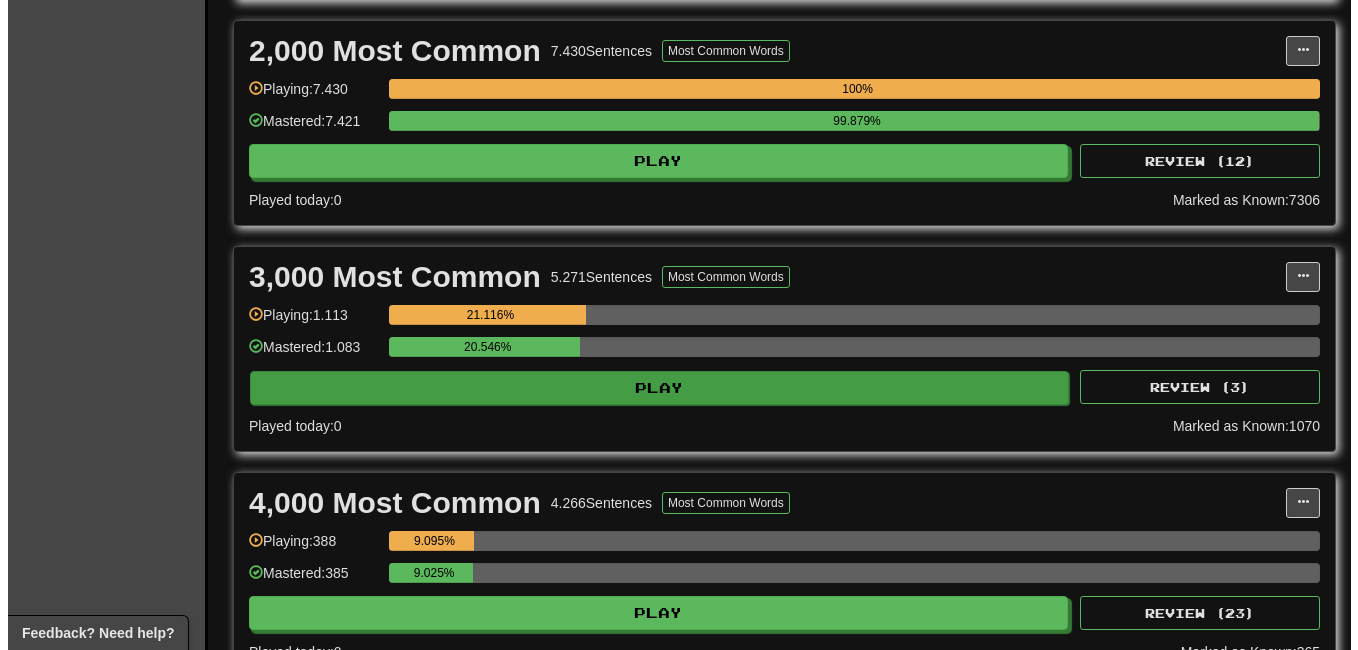 scroll, scrollTop: 667, scrollLeft: 0, axis: vertical 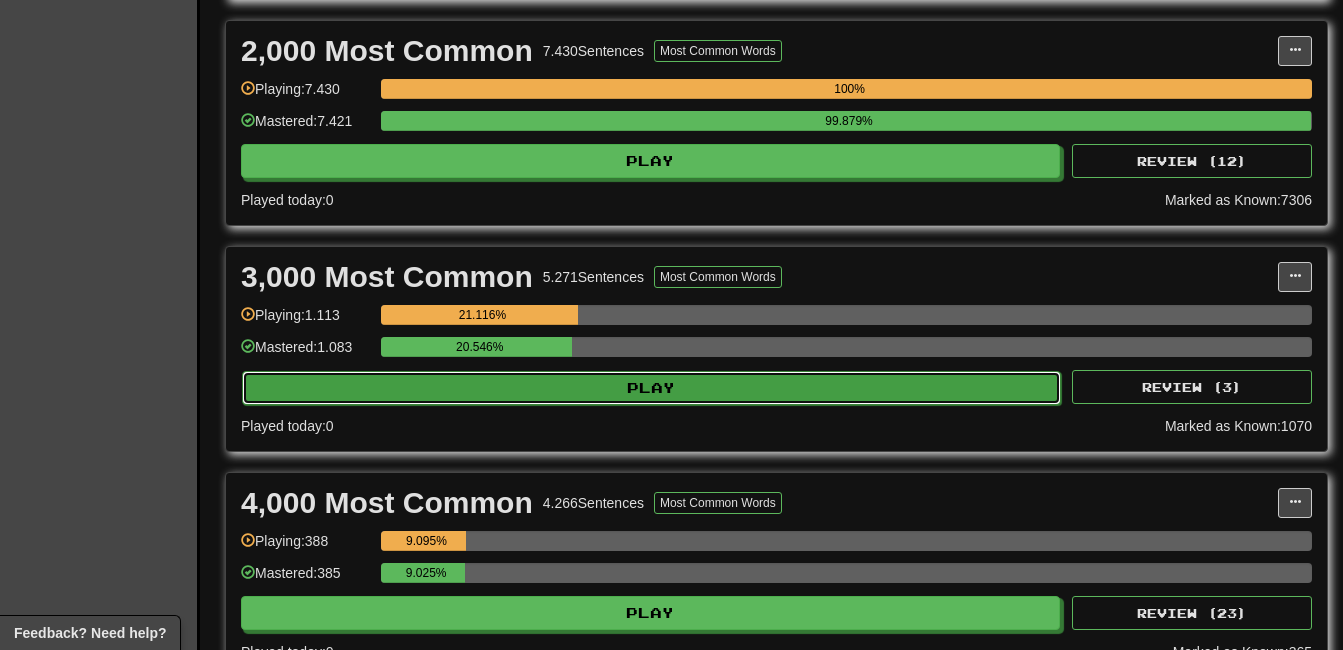 click on "Play" at bounding box center (651, 388) 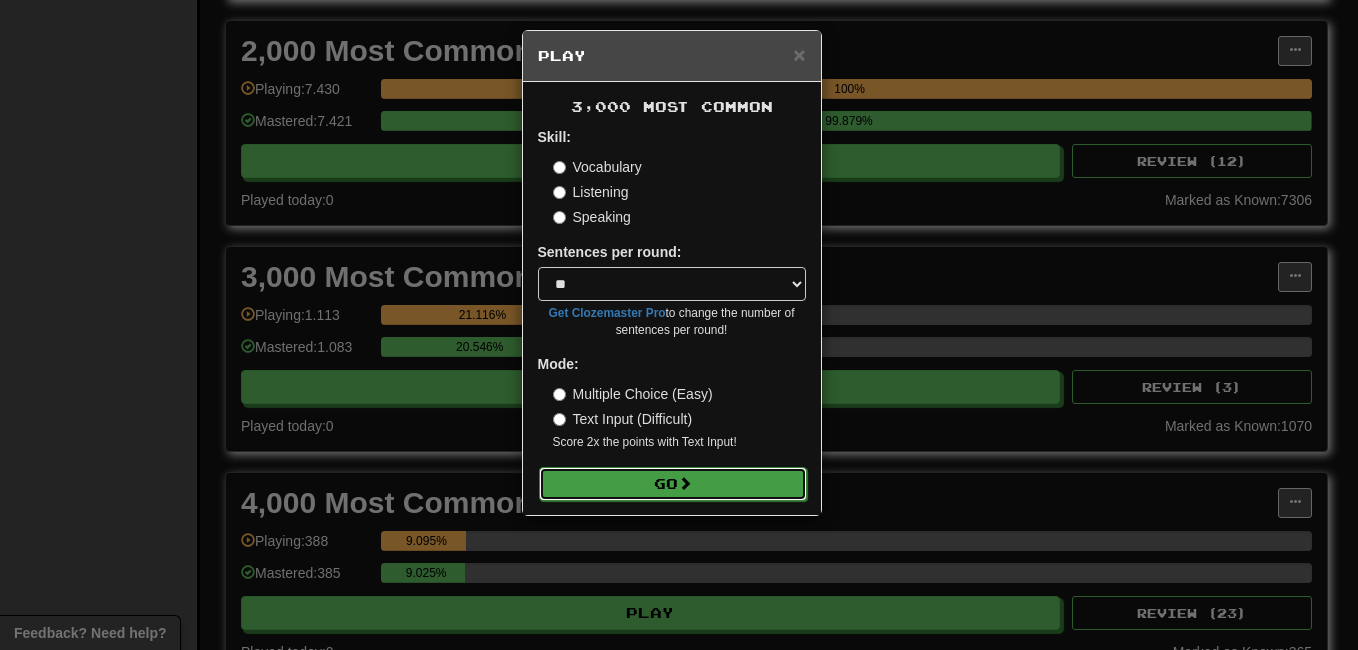 click on "Go" at bounding box center [673, 484] 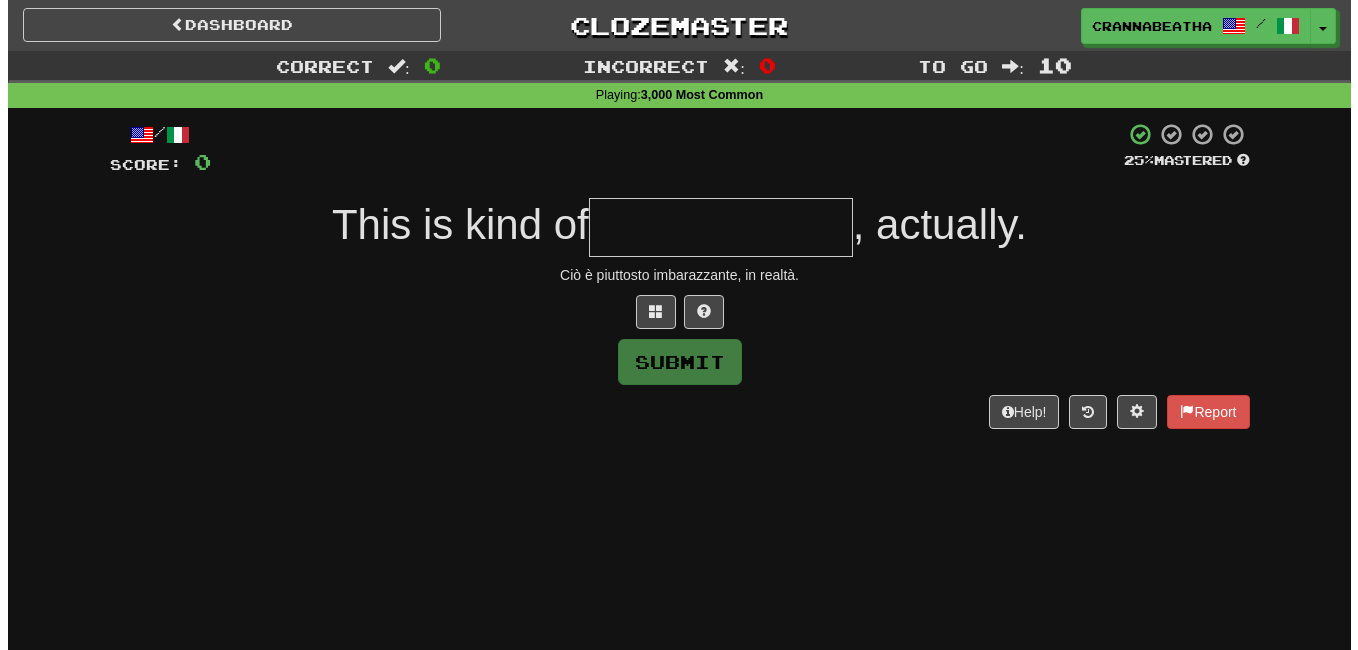 scroll, scrollTop: 0, scrollLeft: 0, axis: both 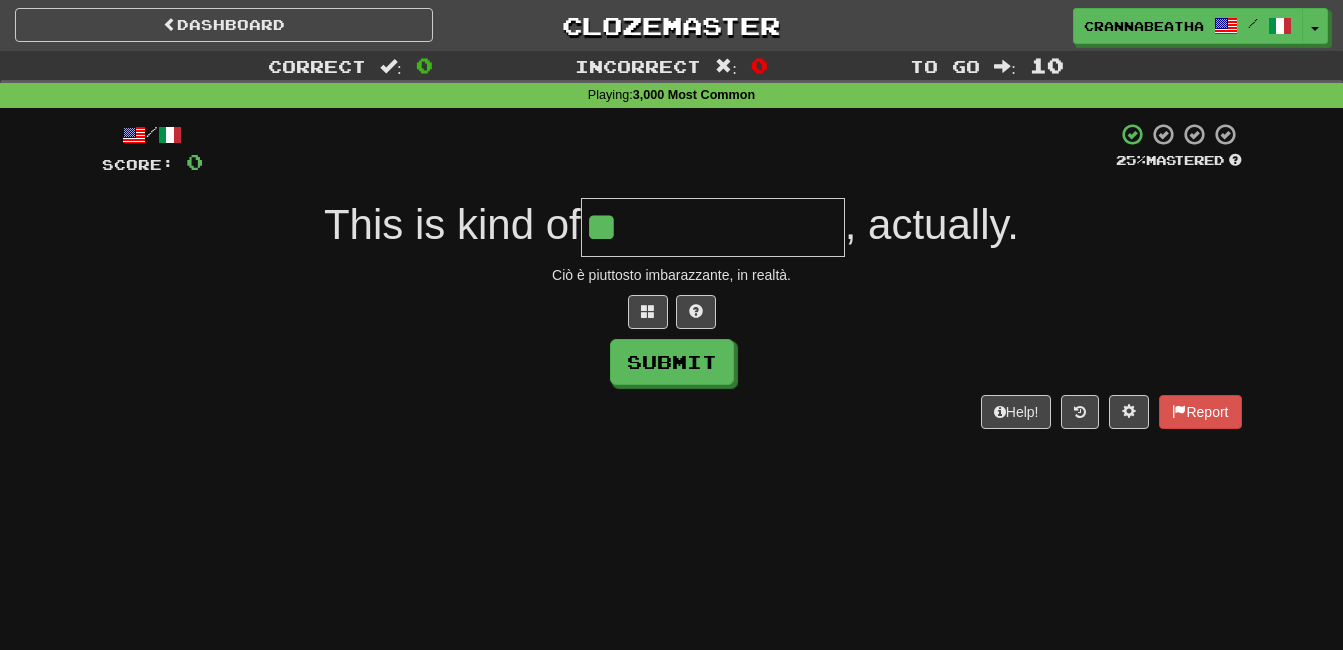 click on "**" at bounding box center (713, 227) 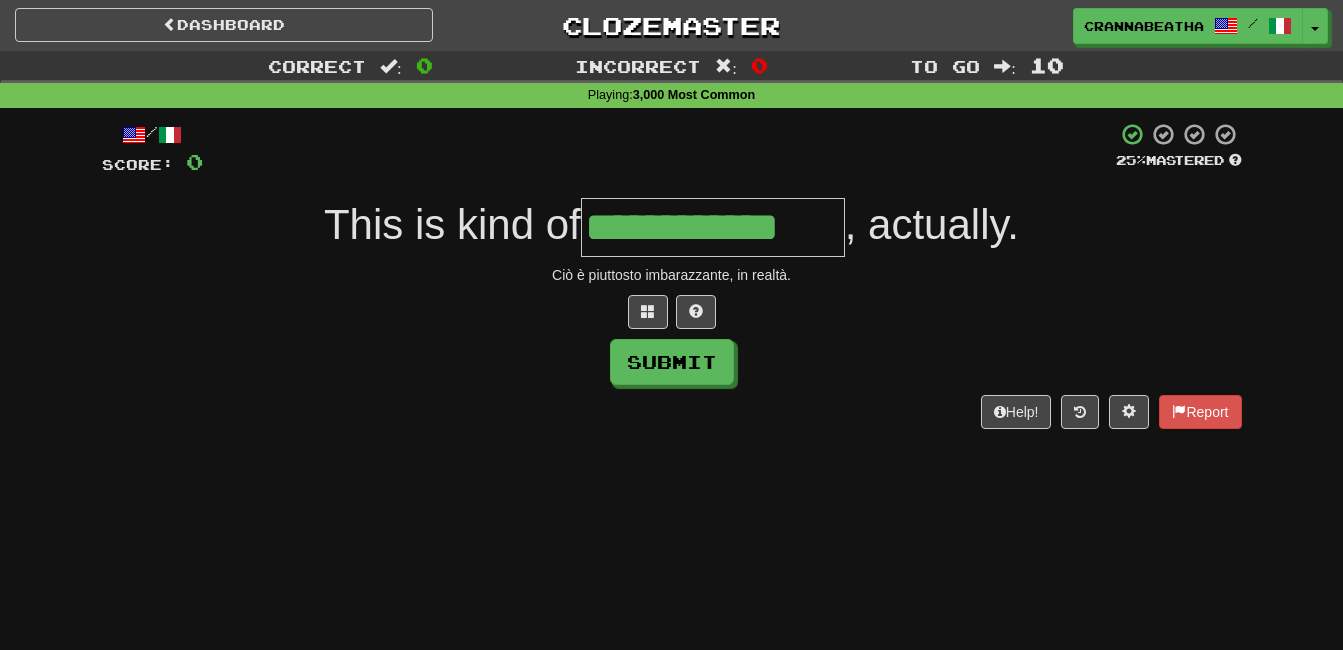 type on "**********" 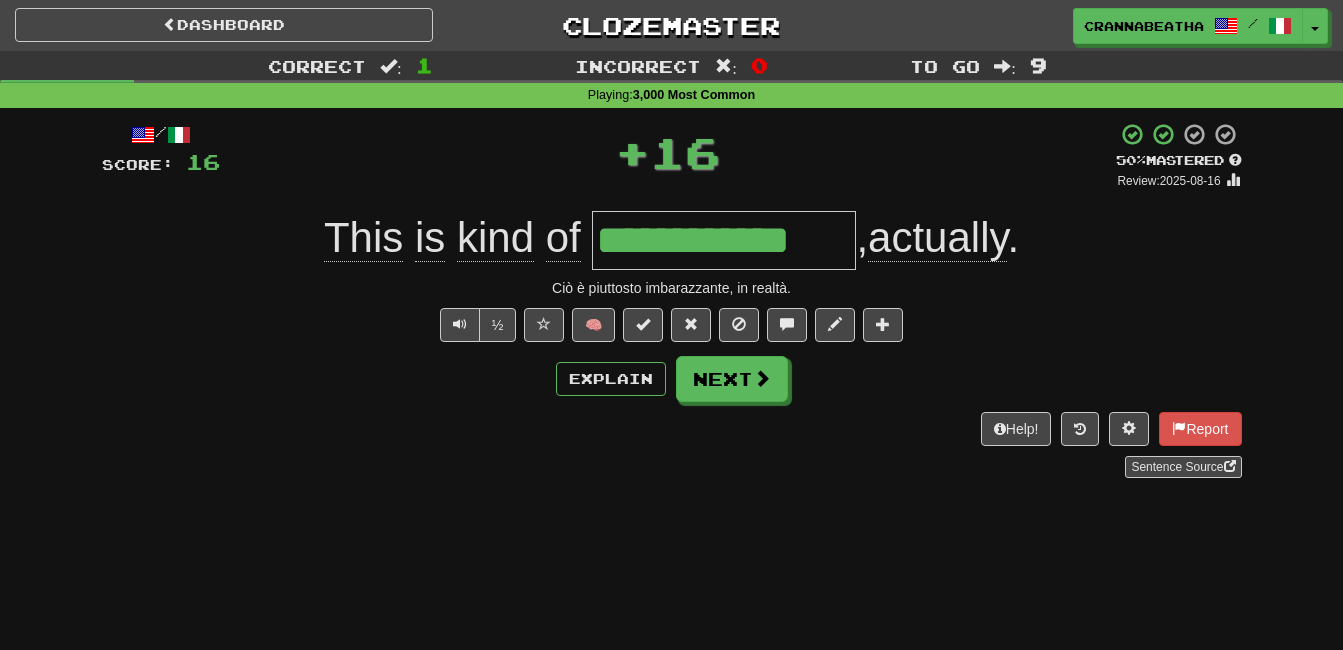 type 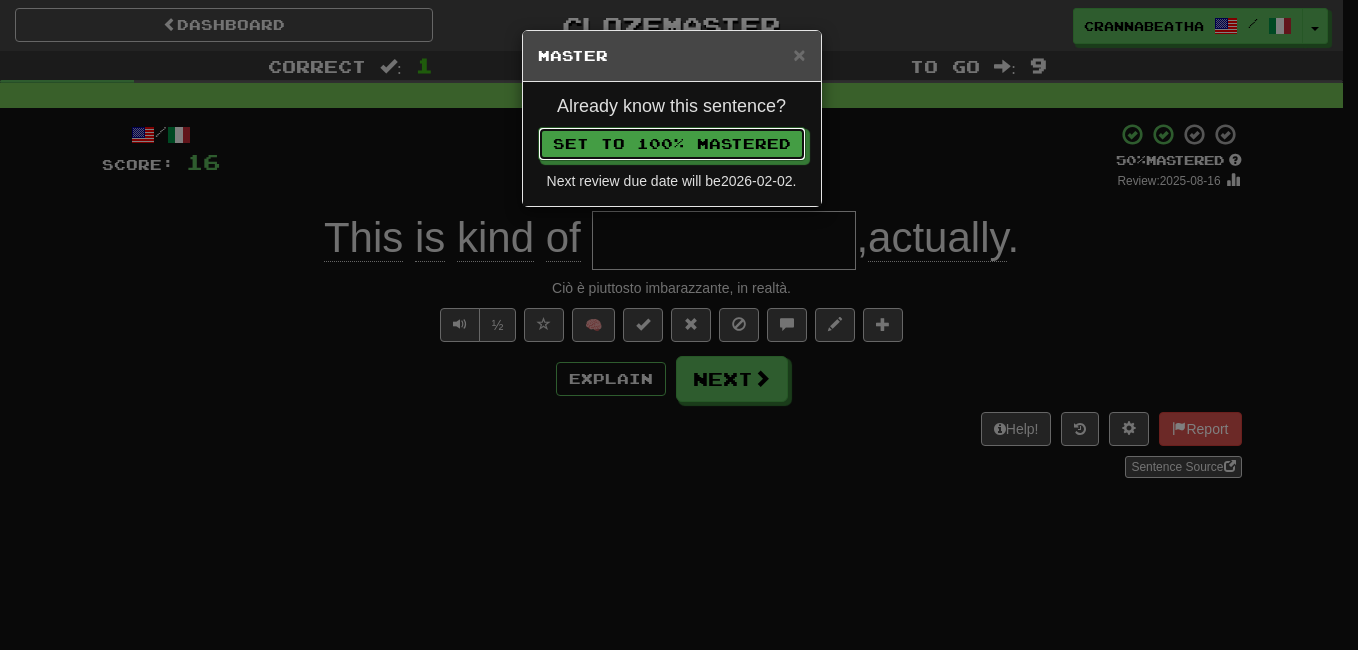 type 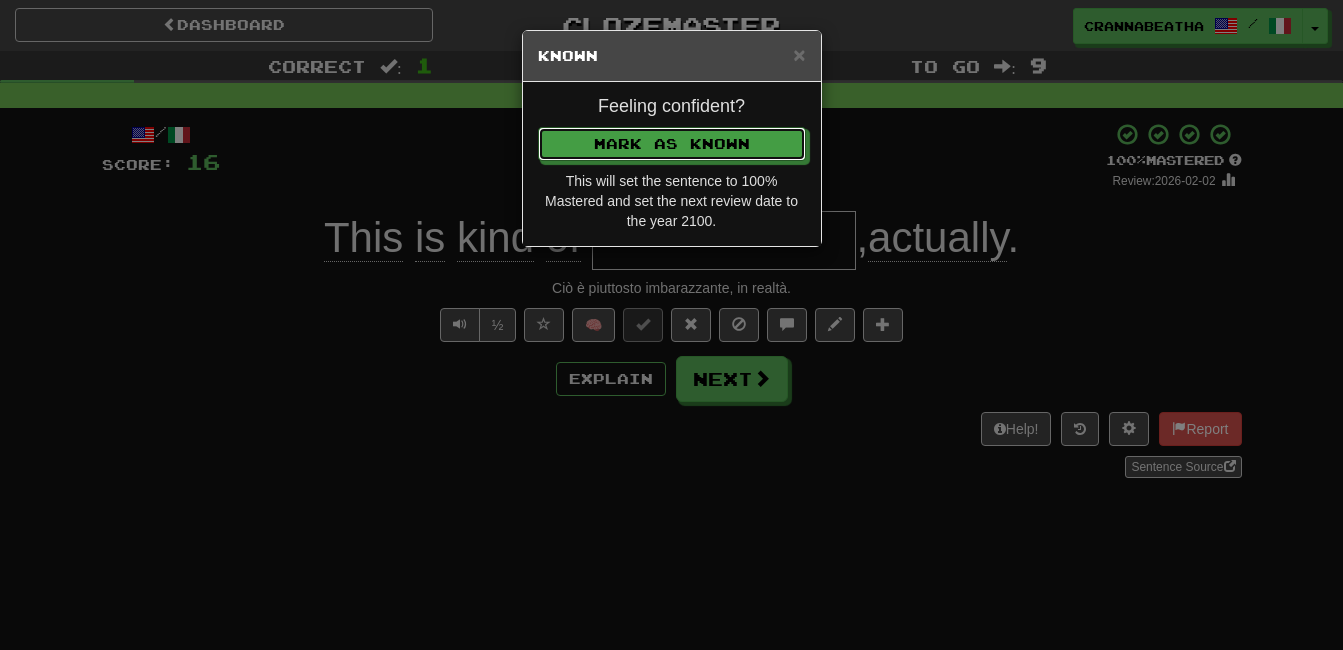 type 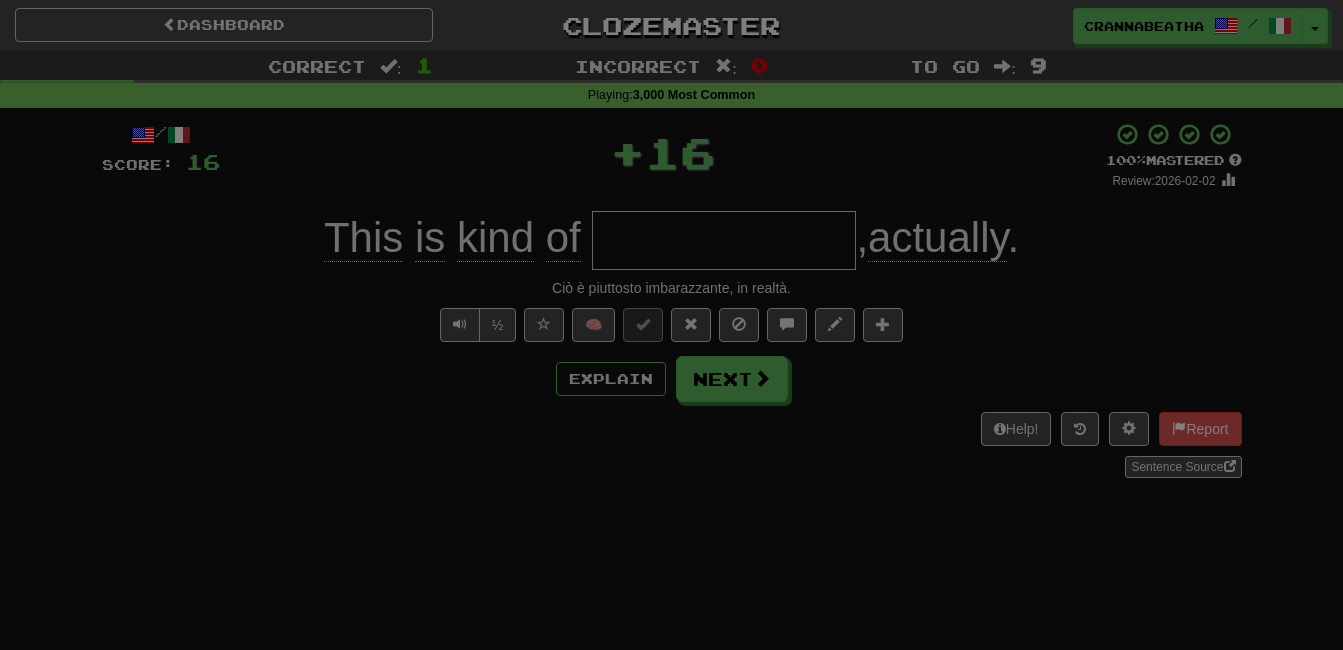 click on "Mark as Known" at bounding box center (672, 90) 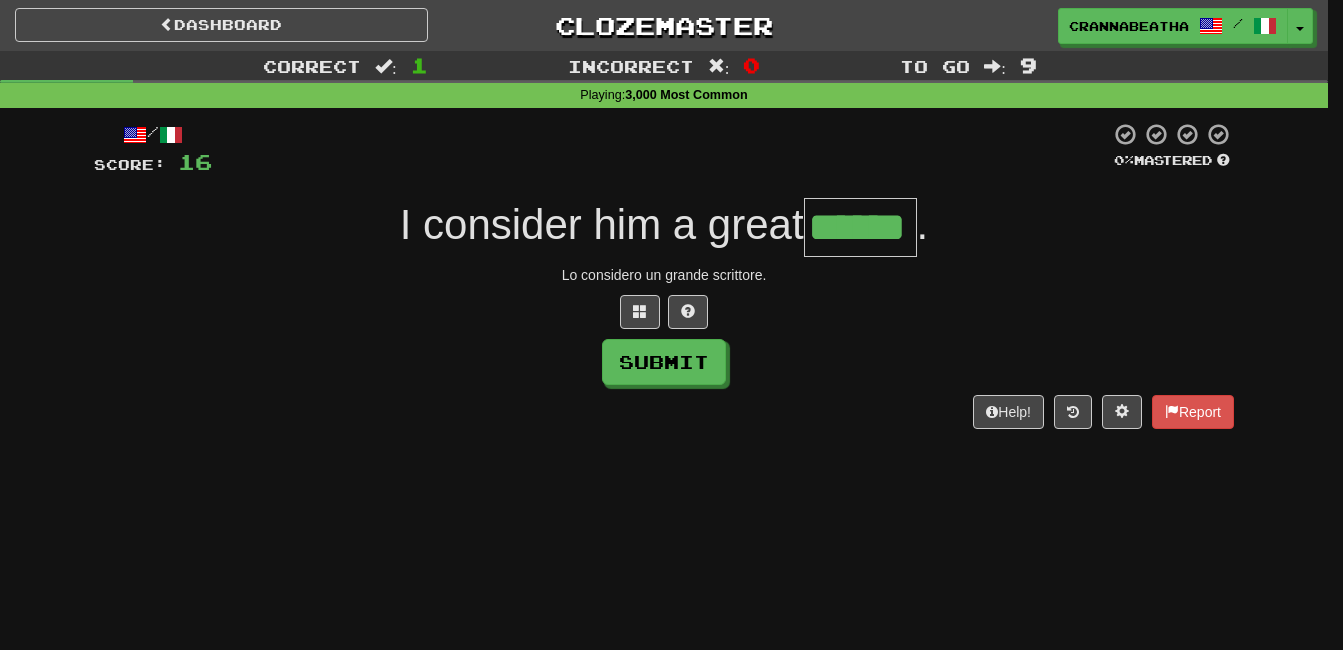 type on "******" 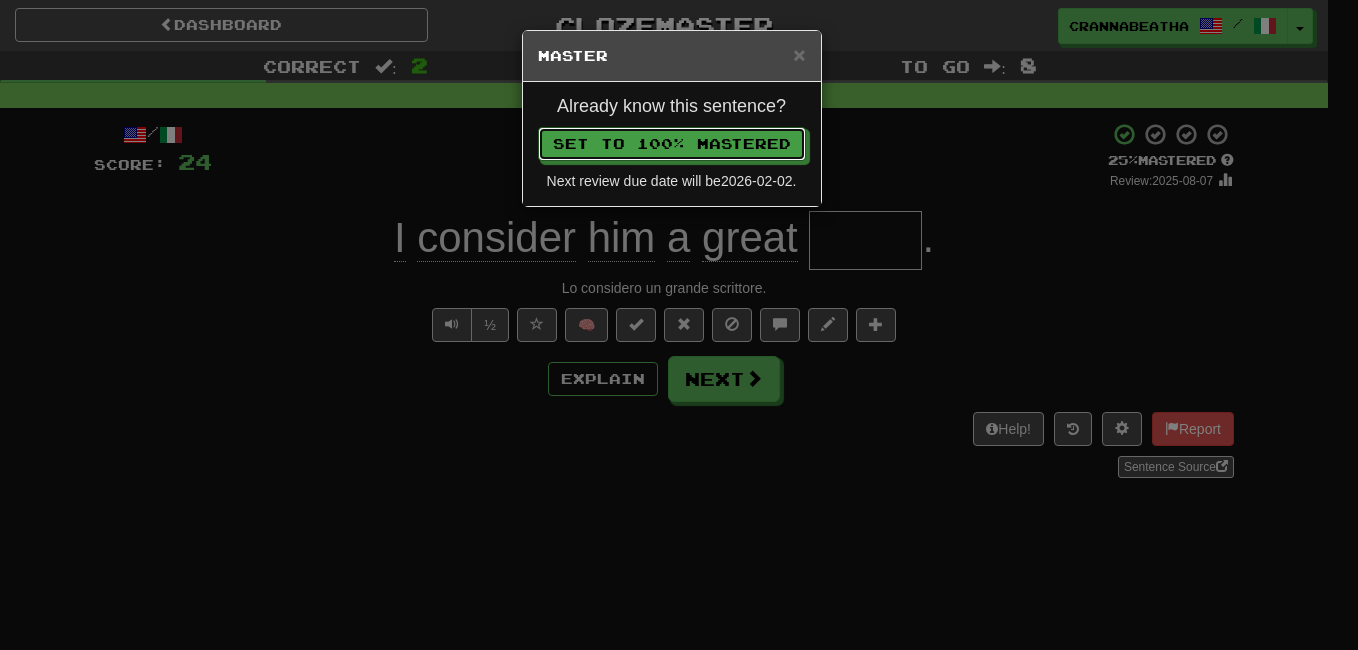 click on "Set to 100% Mastered" at bounding box center (672, 144) 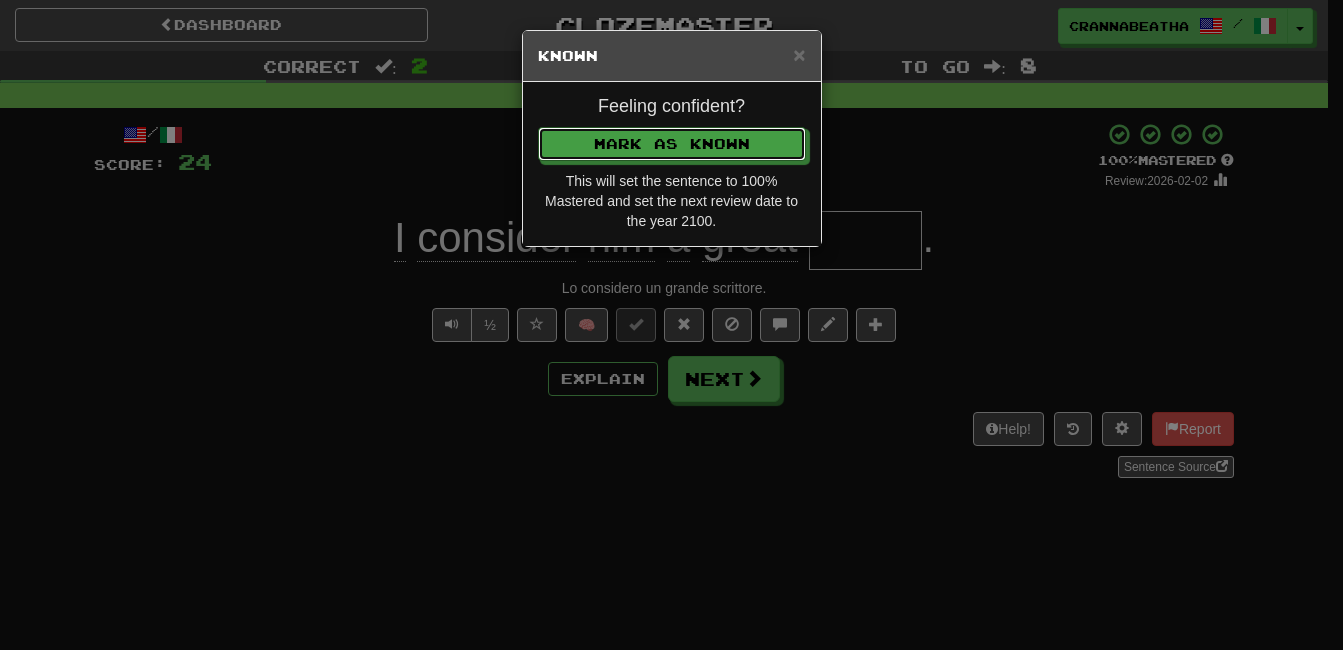 click on "Mark as Known" at bounding box center (672, 144) 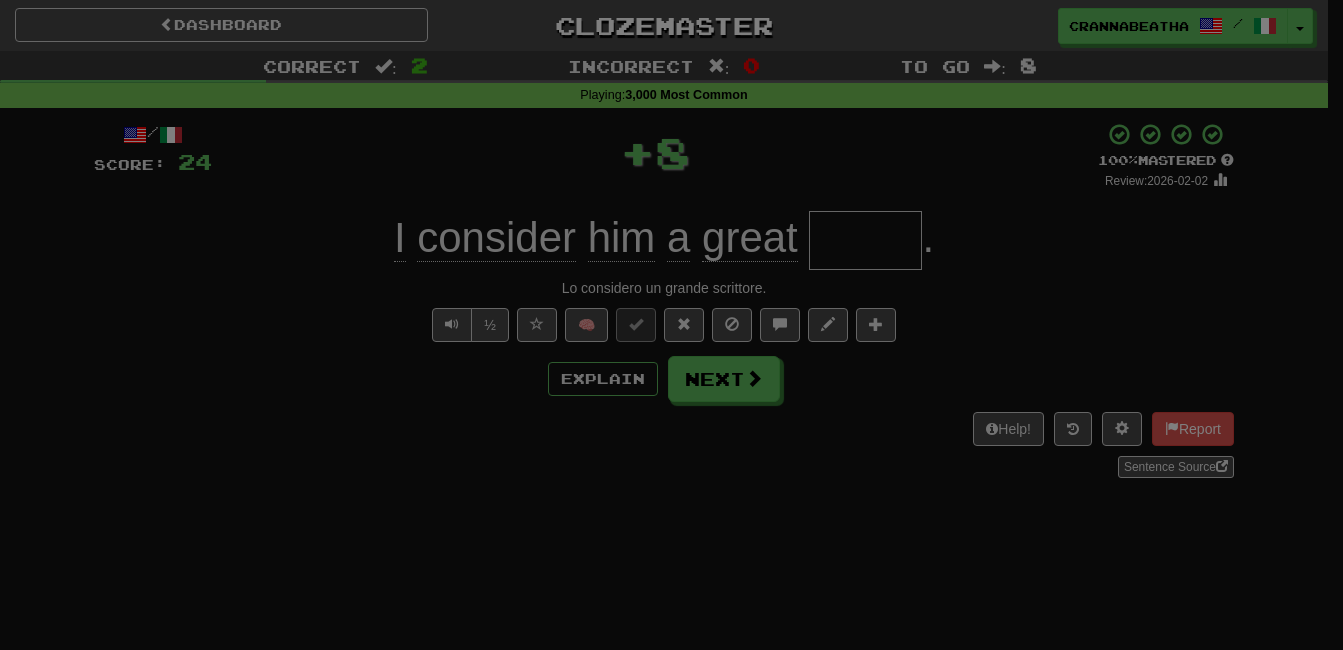 click on "Mark as Known" at bounding box center [672, 90] 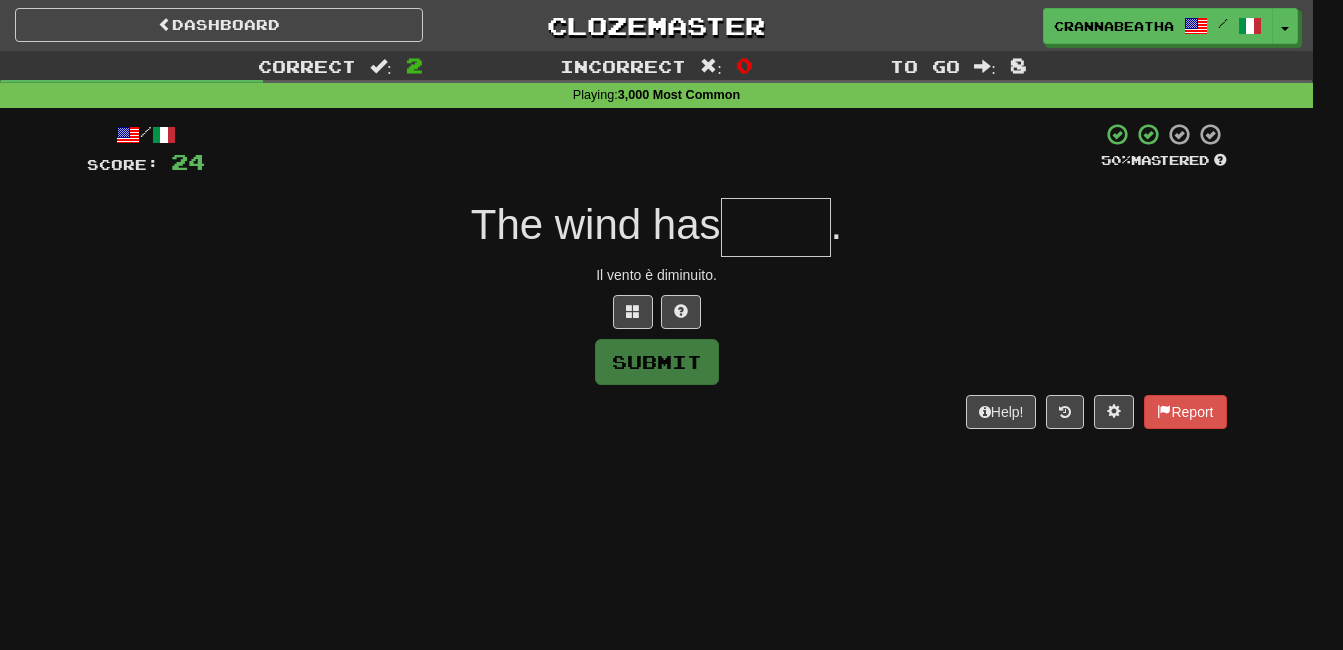 type on "*" 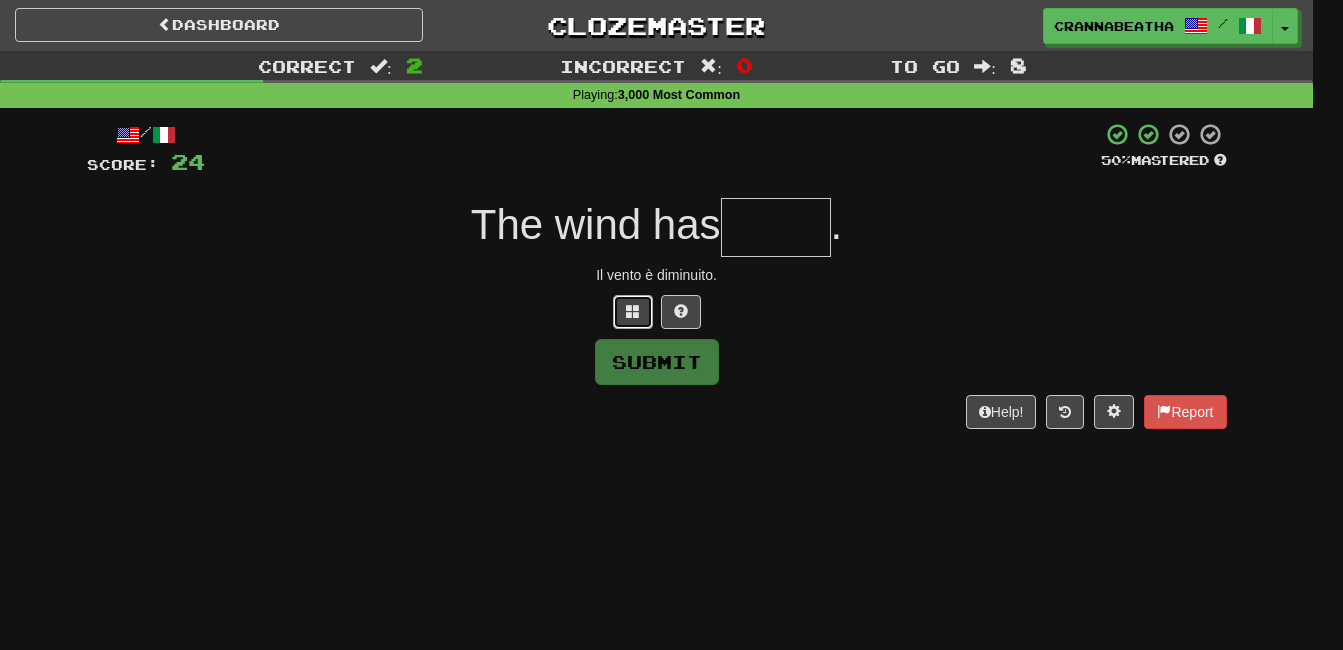 click at bounding box center [633, 312] 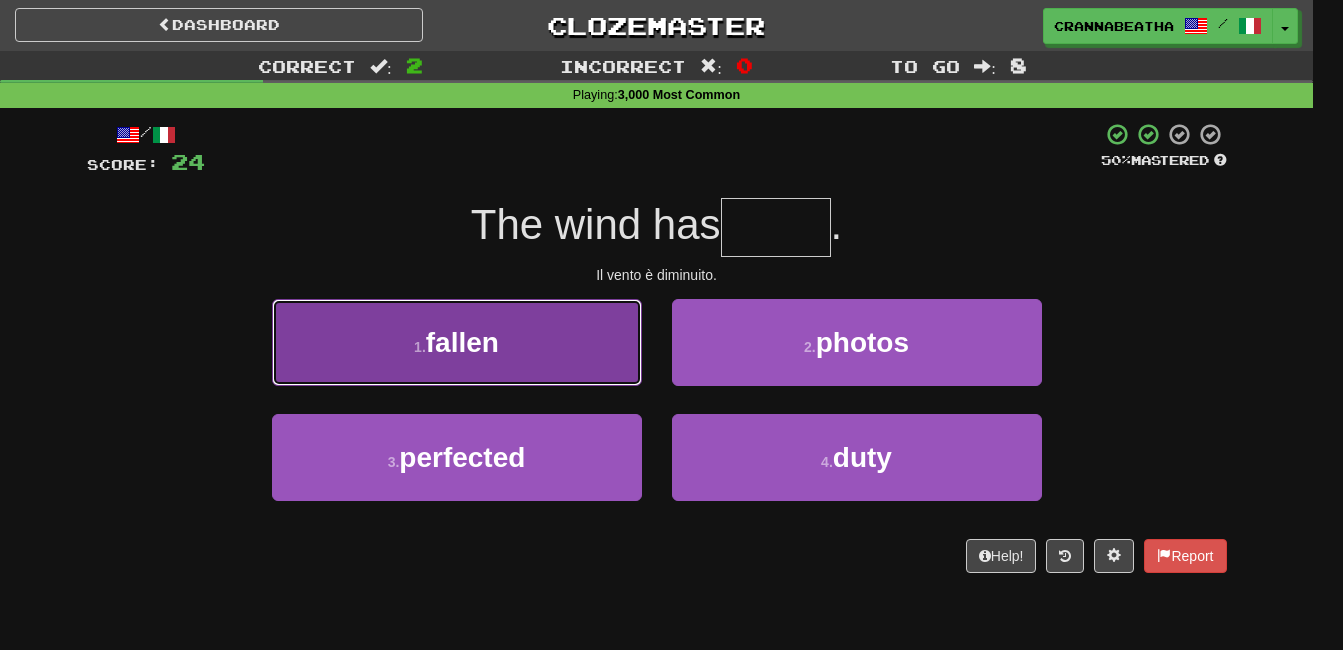click on "1 .  fallen" at bounding box center (457, 342) 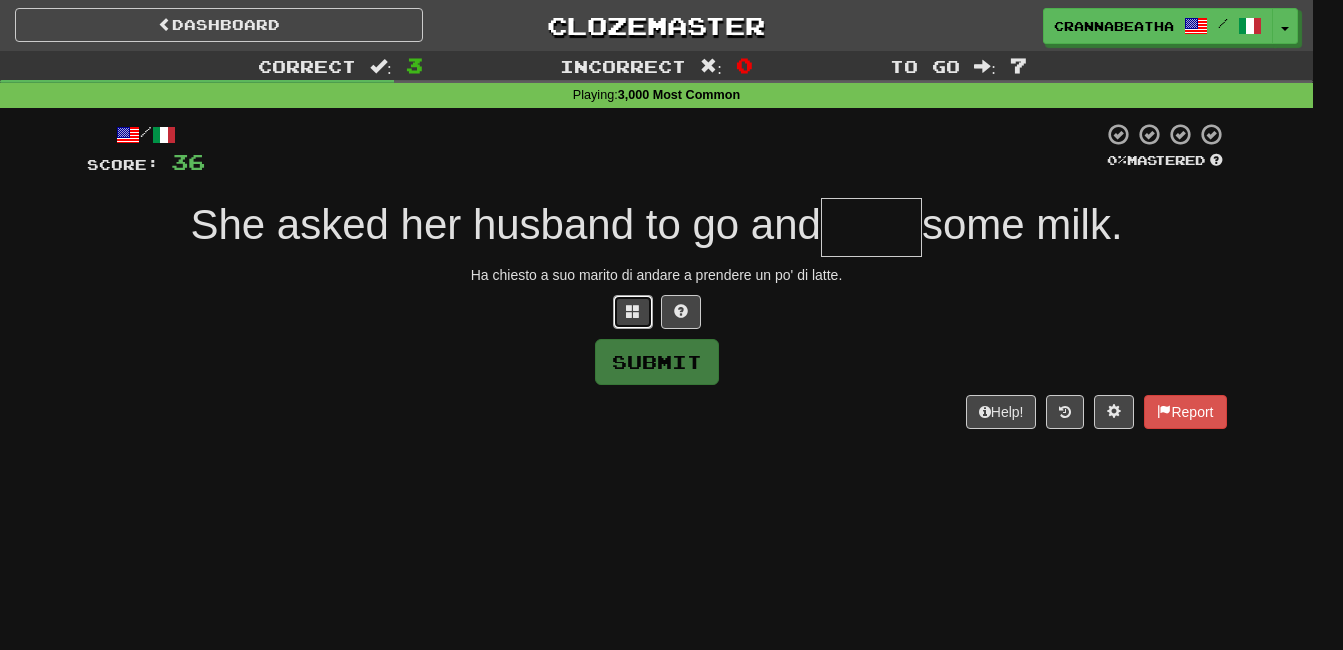 click at bounding box center (633, 311) 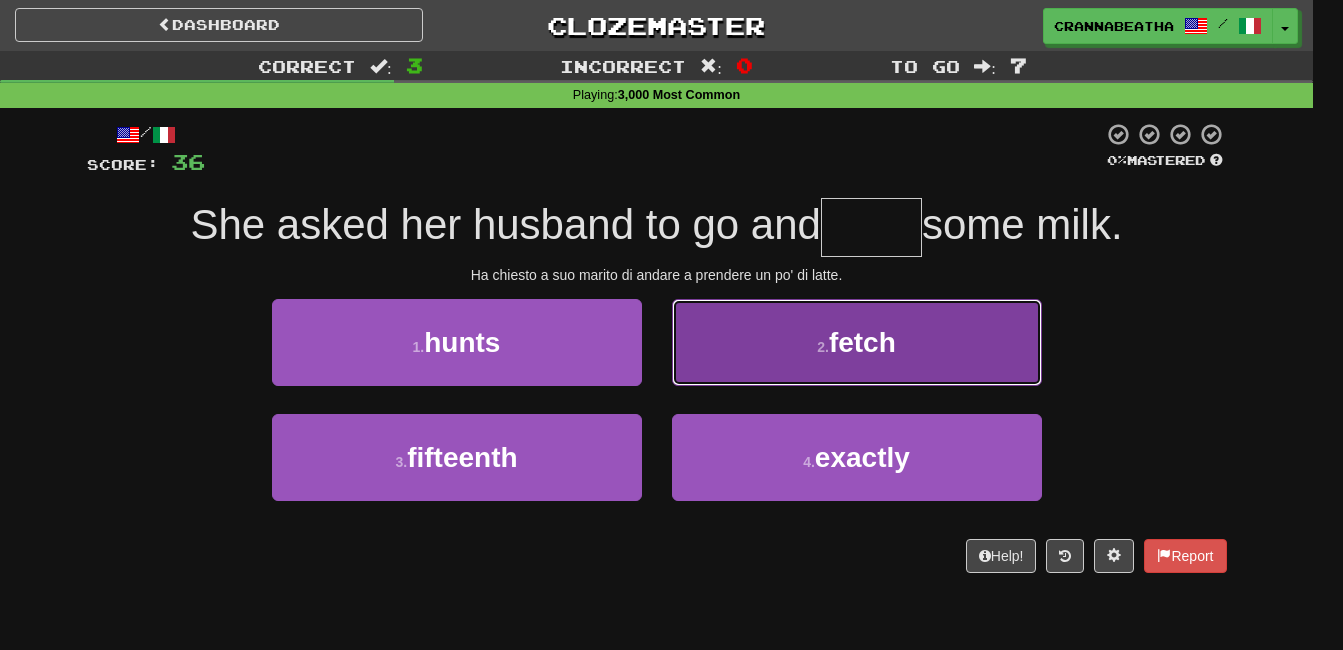 click on "2 .  fetch" at bounding box center (857, 342) 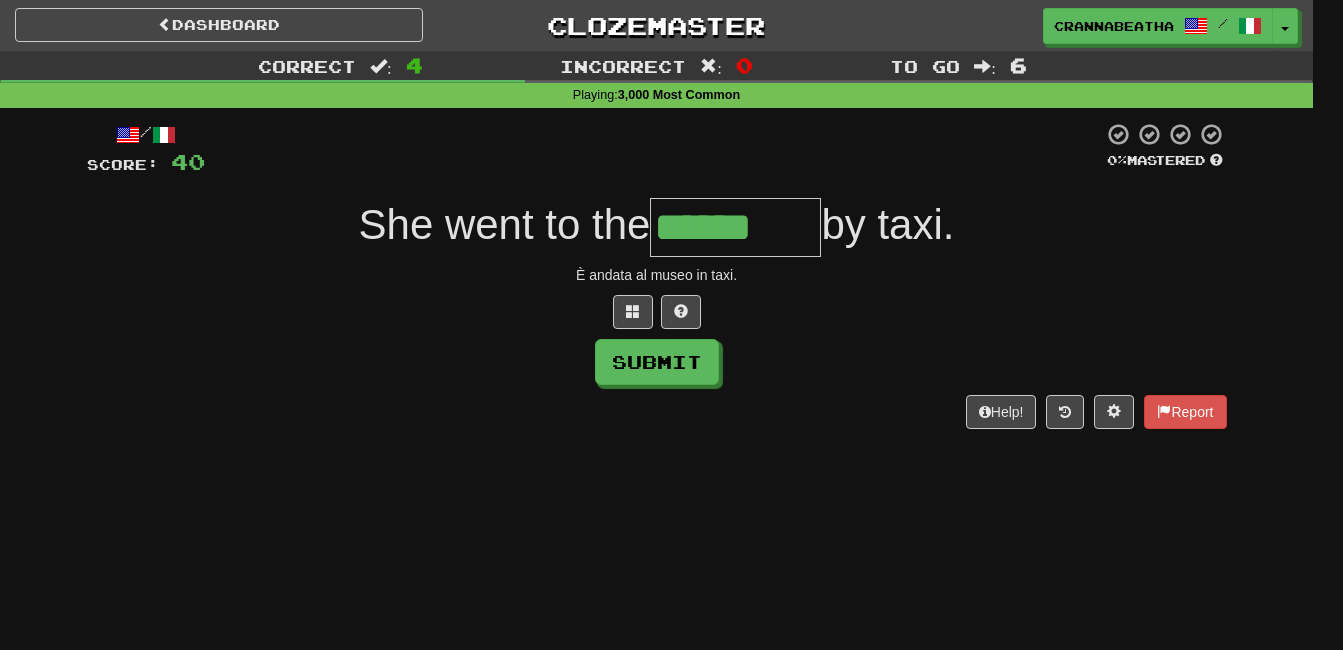 type on "******" 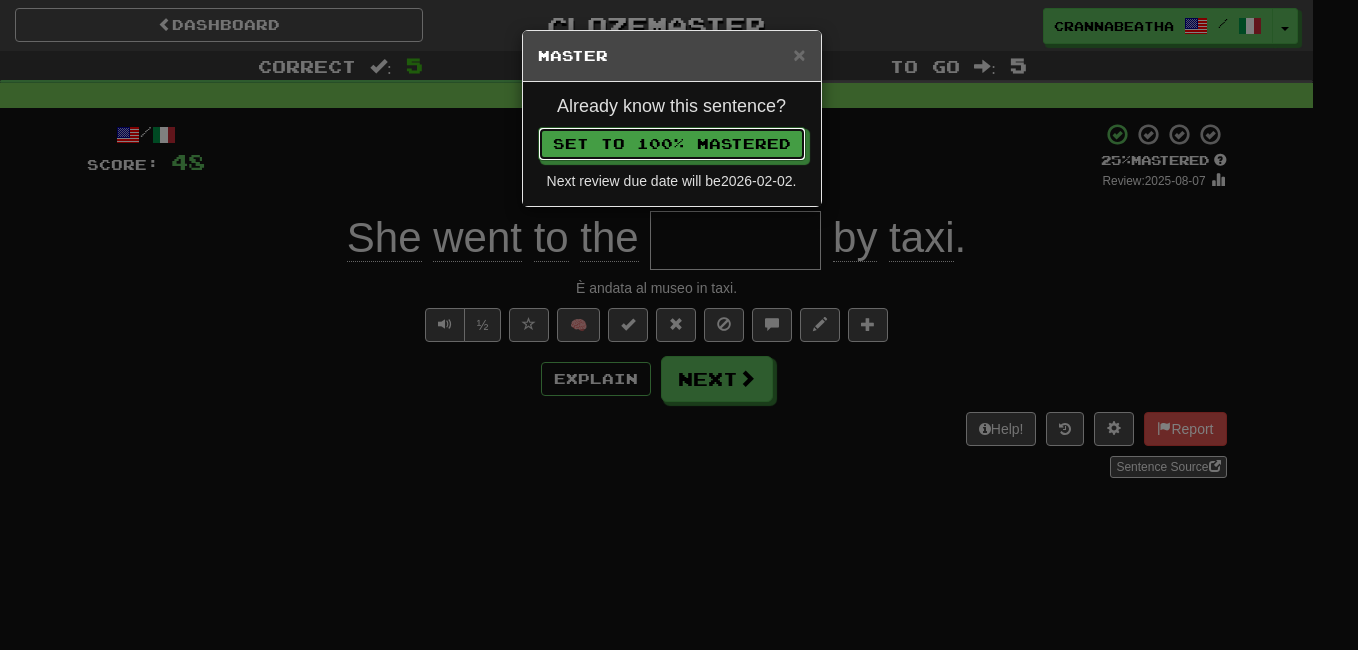 click on "Set to 100% Mastered" at bounding box center [672, 144] 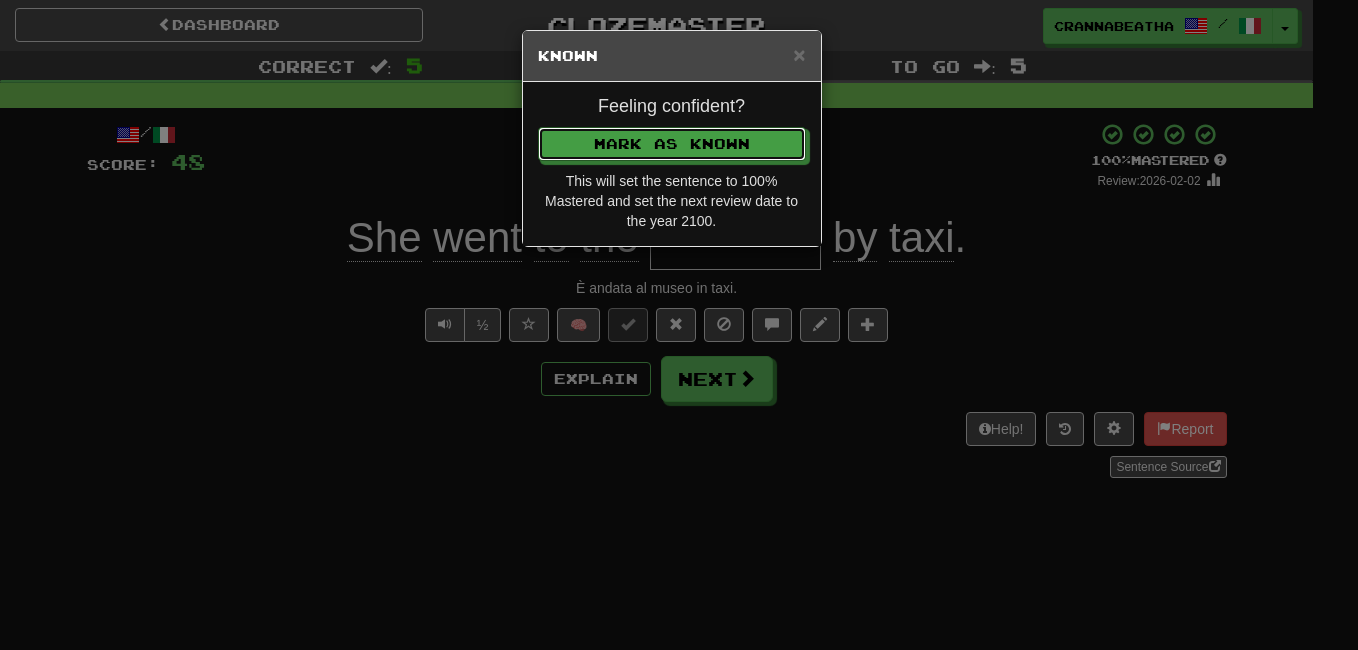 click on "Mark as Known" at bounding box center [672, 144] 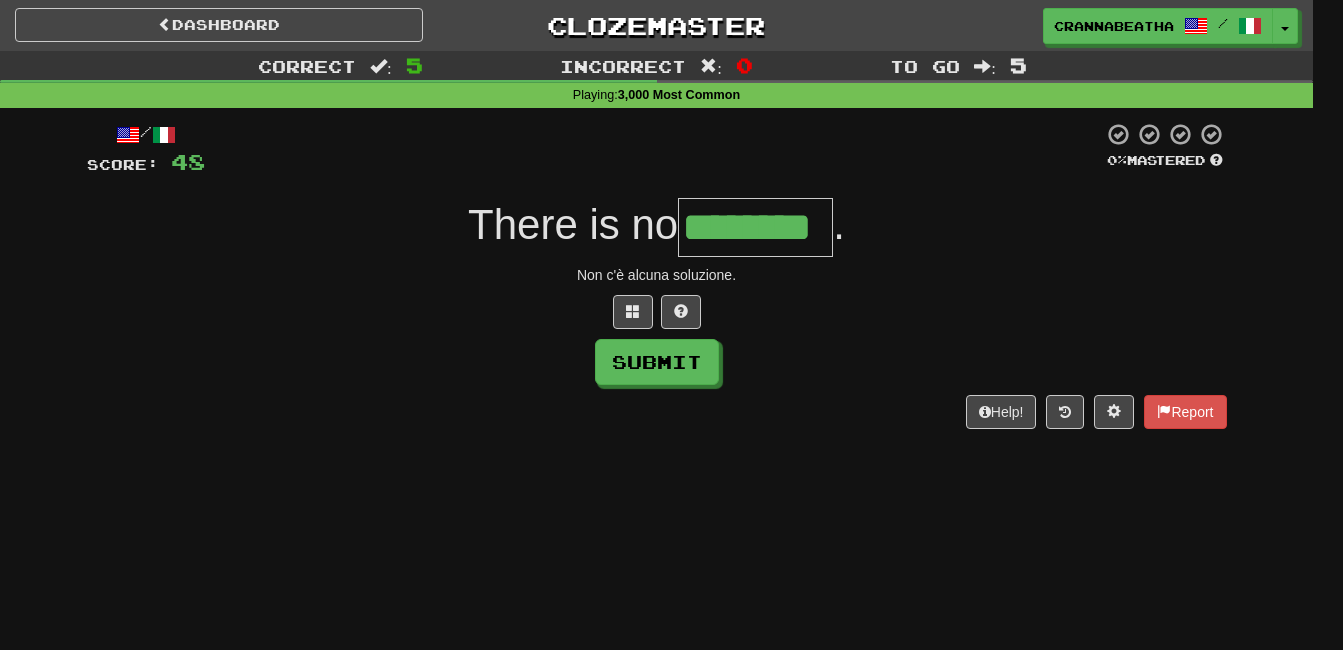 type on "********" 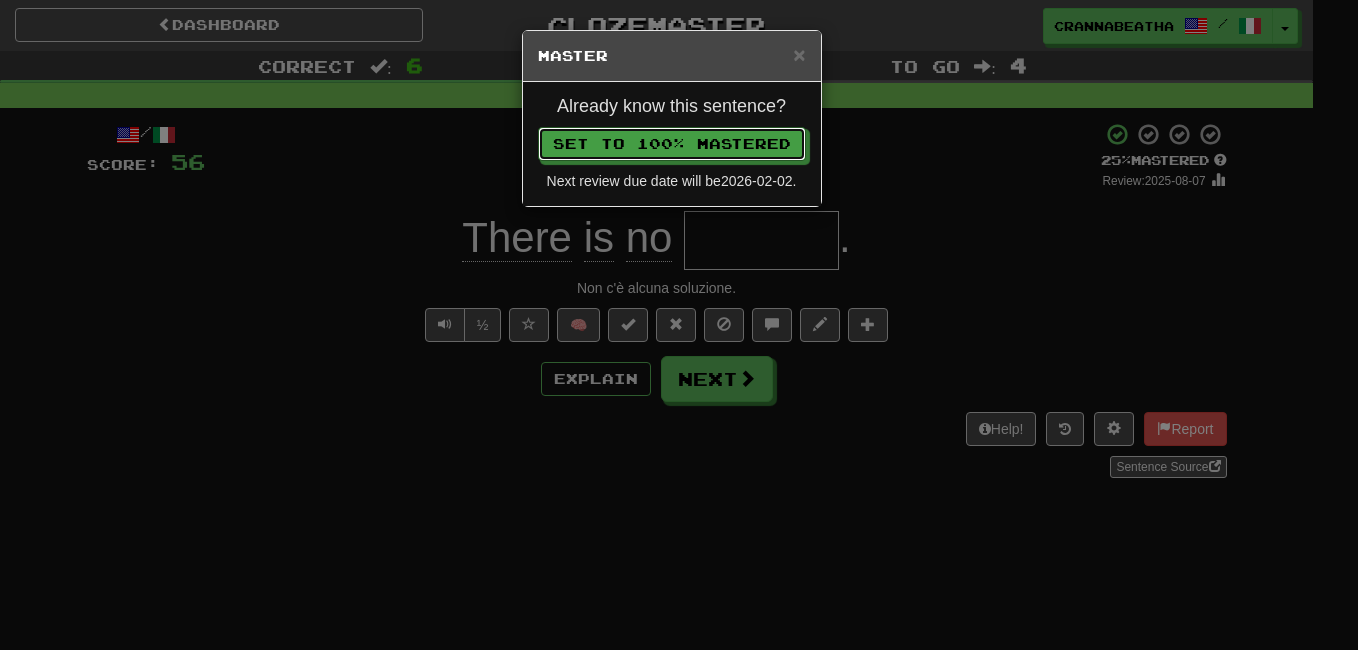 click on "Set to 100% Mastered" at bounding box center [672, 144] 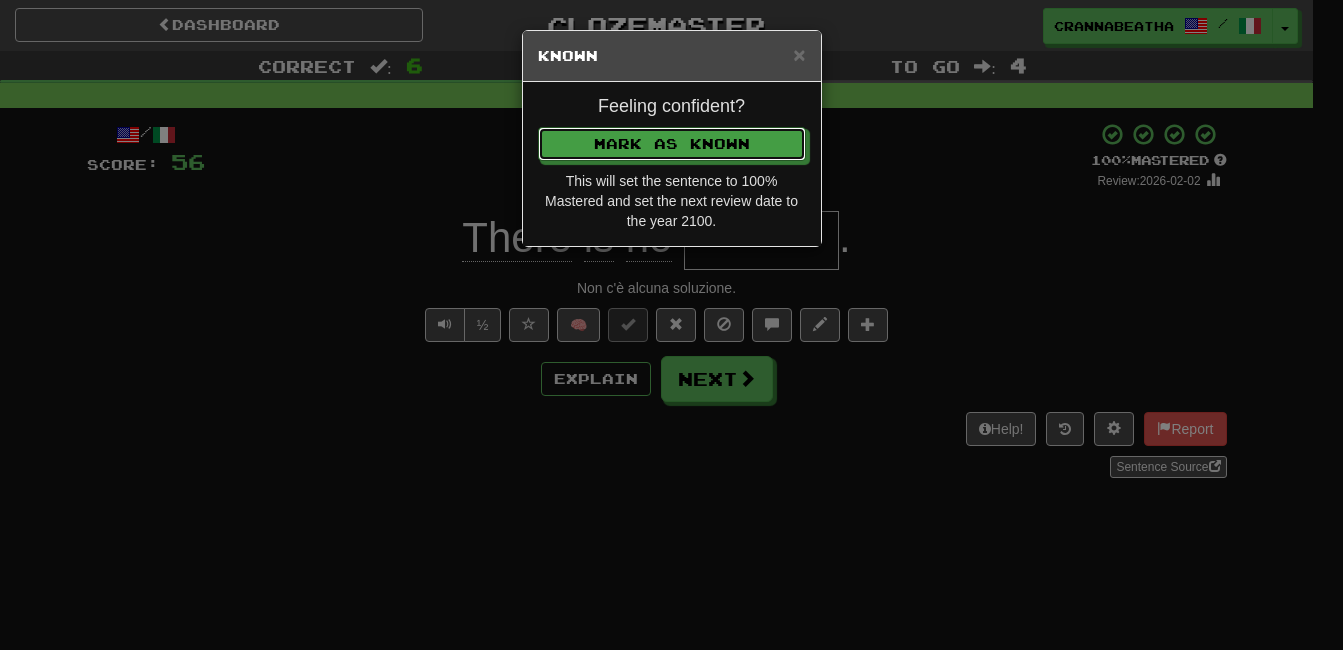 click on "Mark as Known" at bounding box center (672, 144) 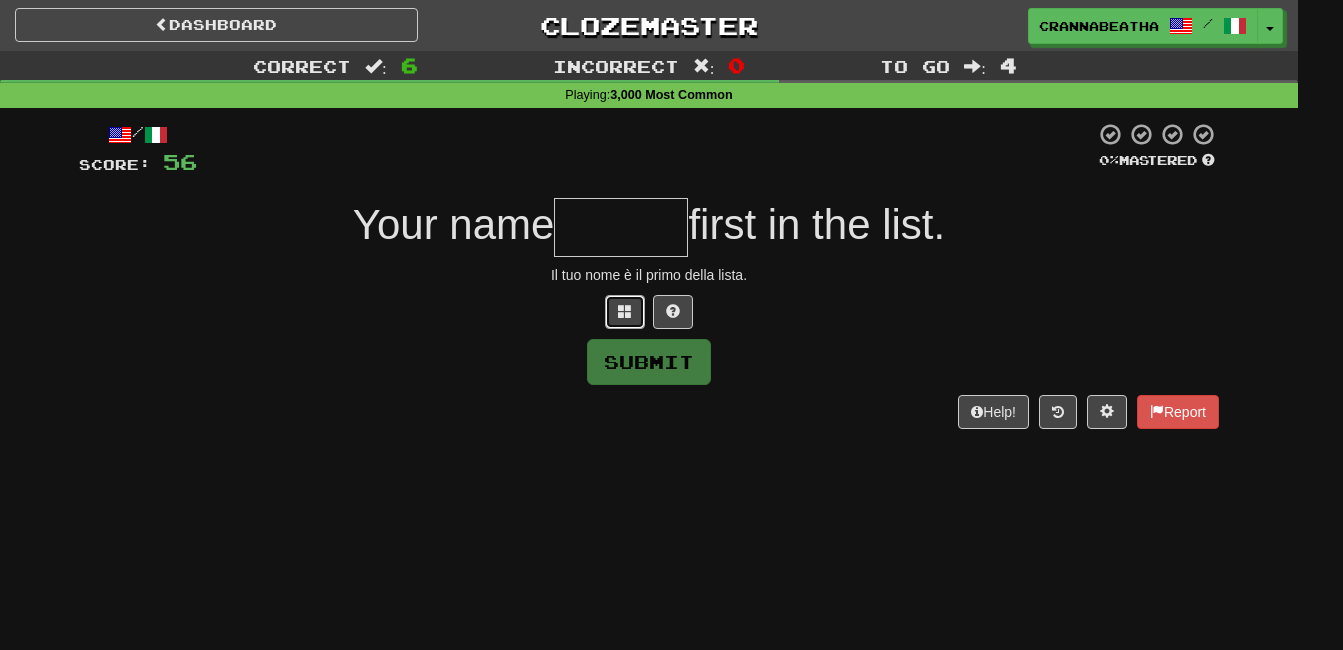 click at bounding box center [625, 312] 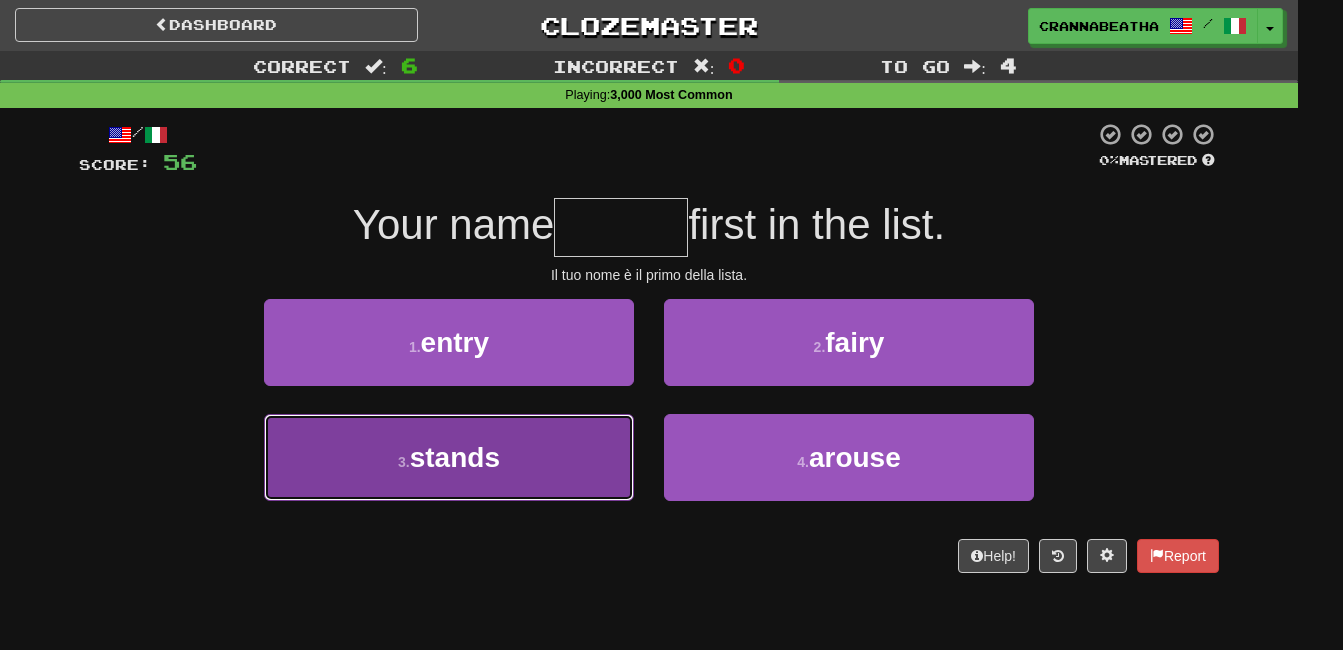 click on "3 .  stands" at bounding box center [449, 457] 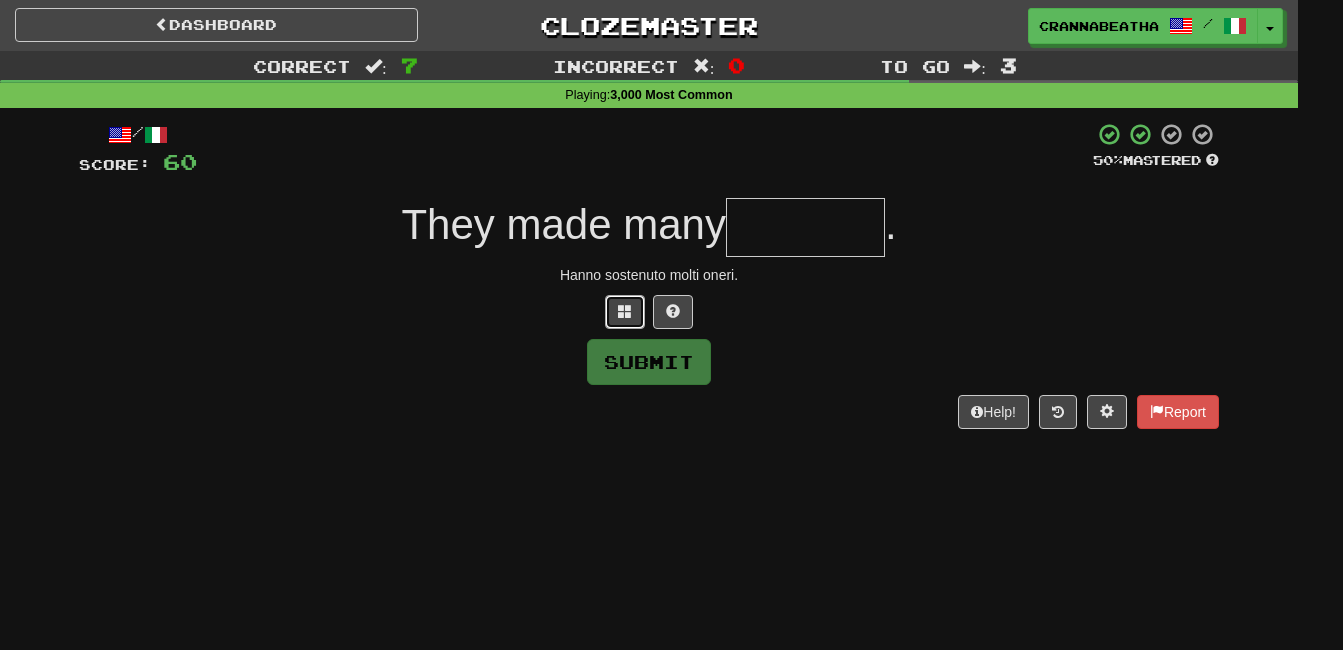 click at bounding box center (625, 312) 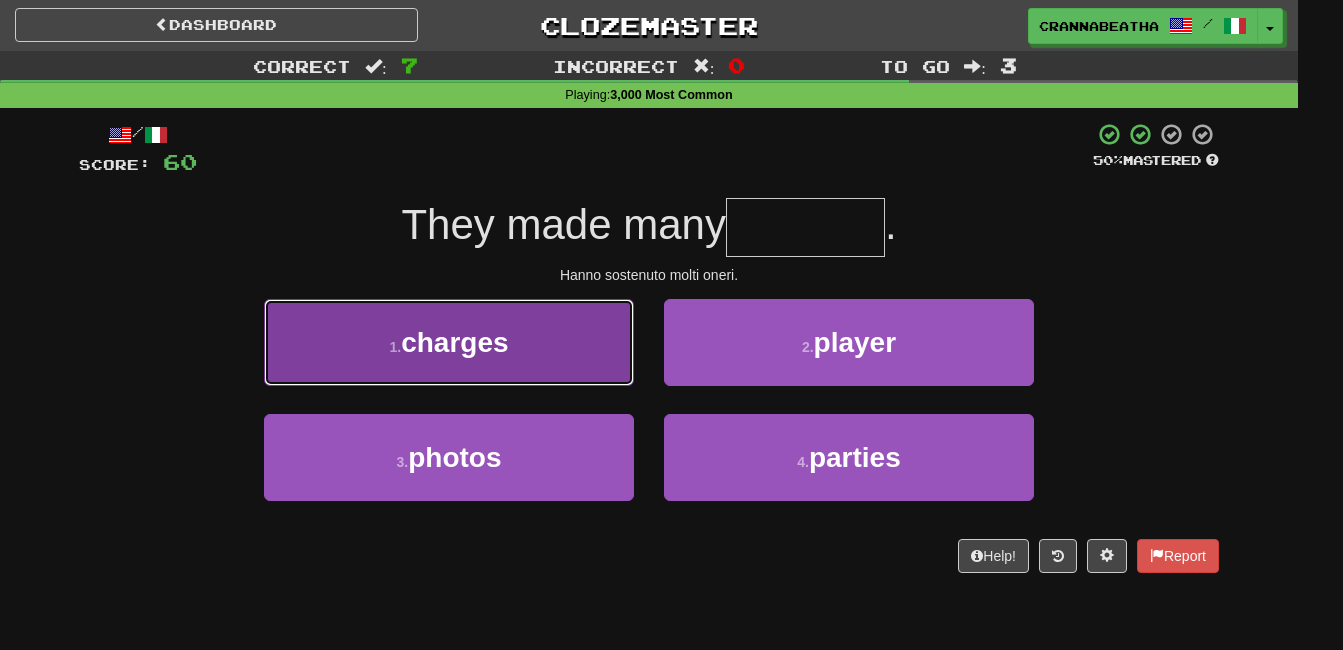 click on "1 .  charges" at bounding box center [449, 342] 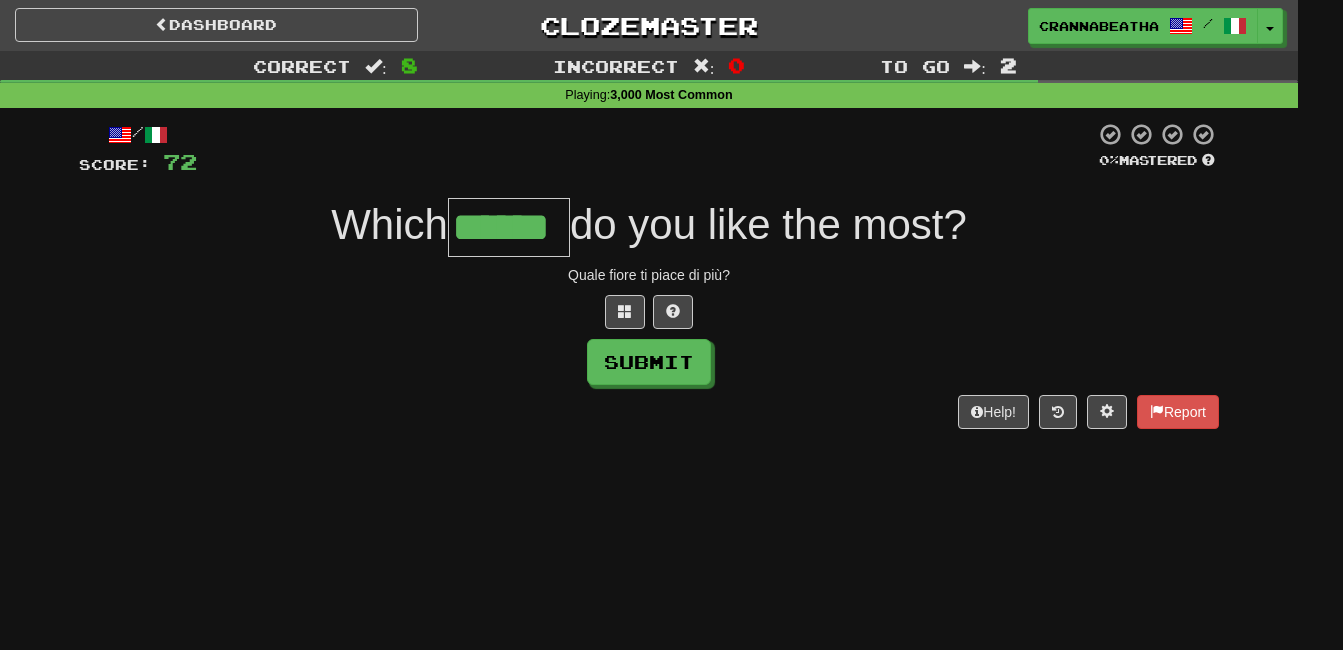 type on "******" 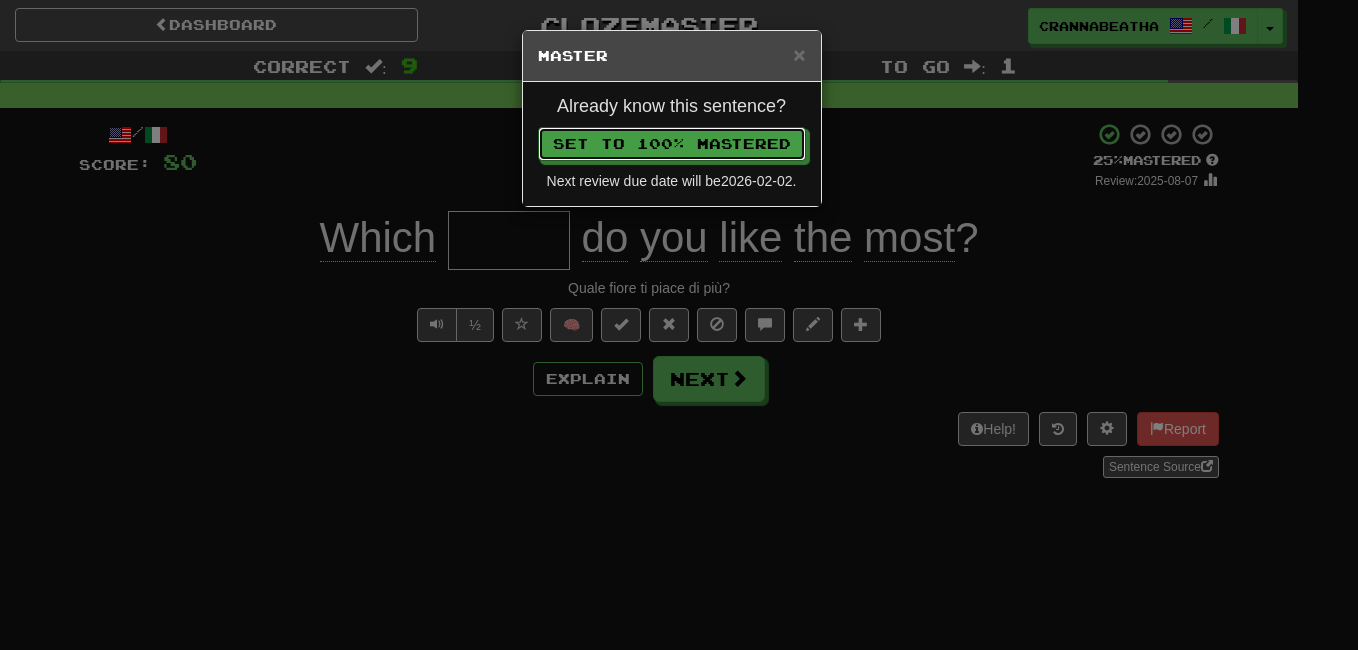 click on "Set to 100% Mastered" at bounding box center (672, 144) 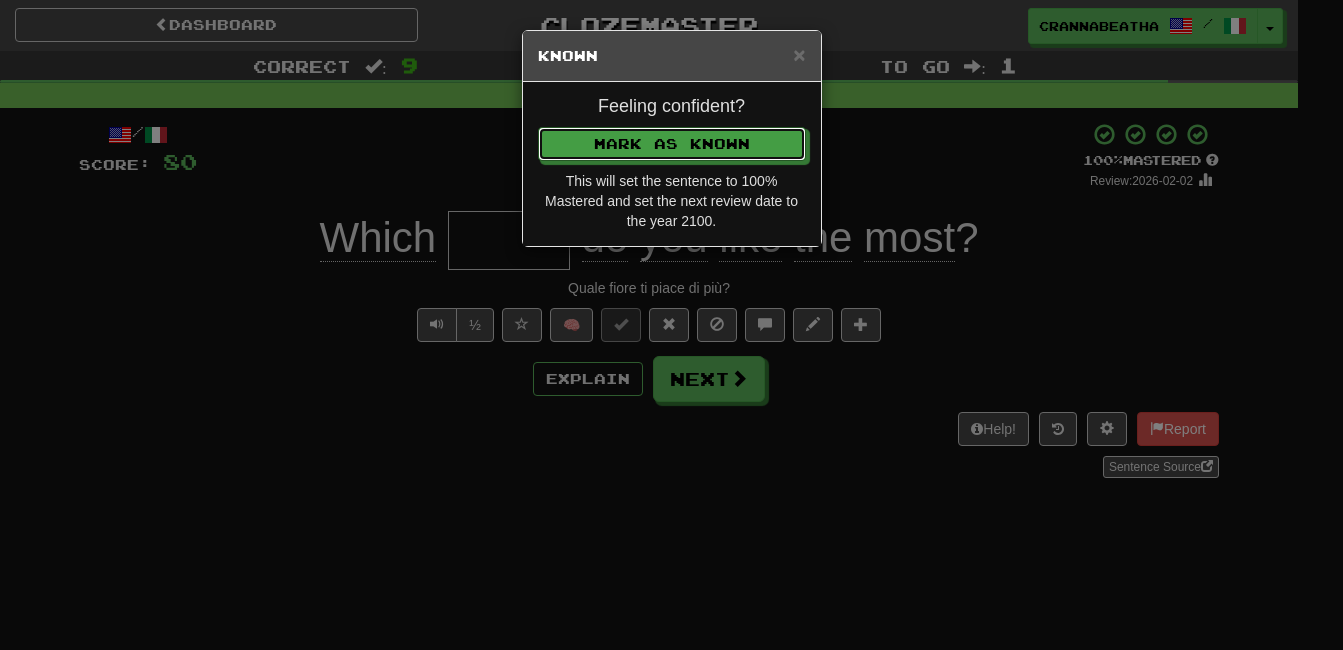 click on "Mark as Known" at bounding box center (672, 144) 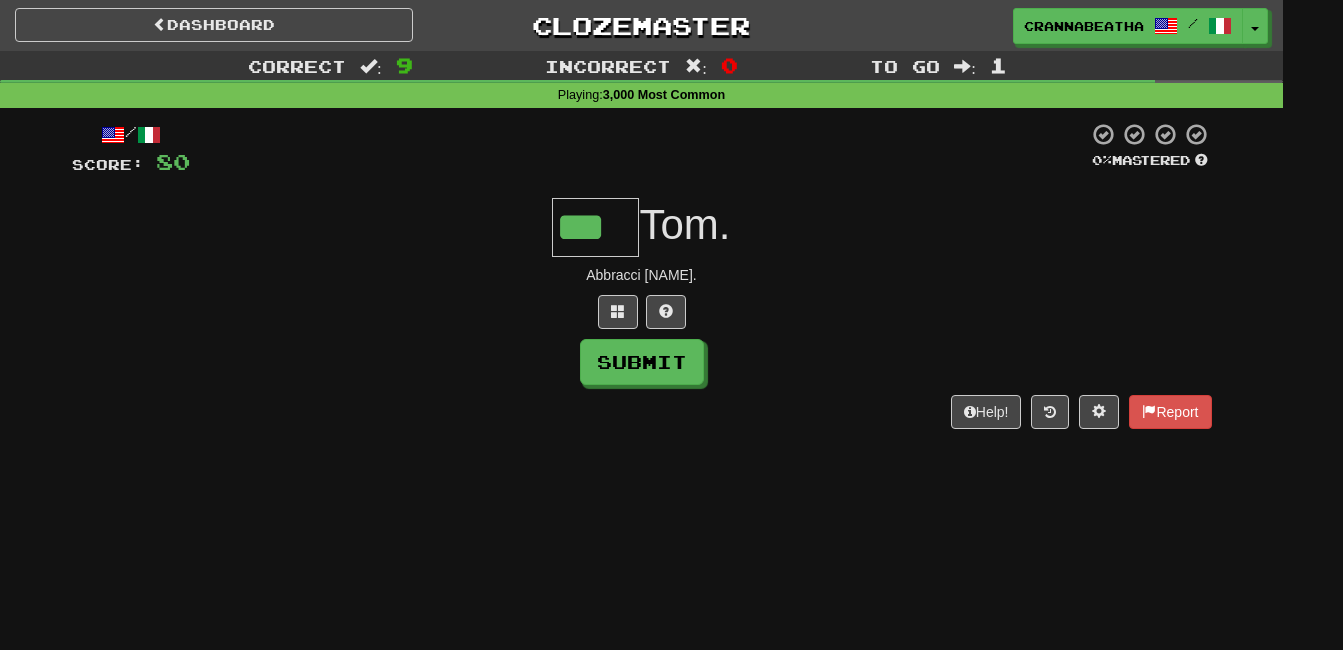 type on "***" 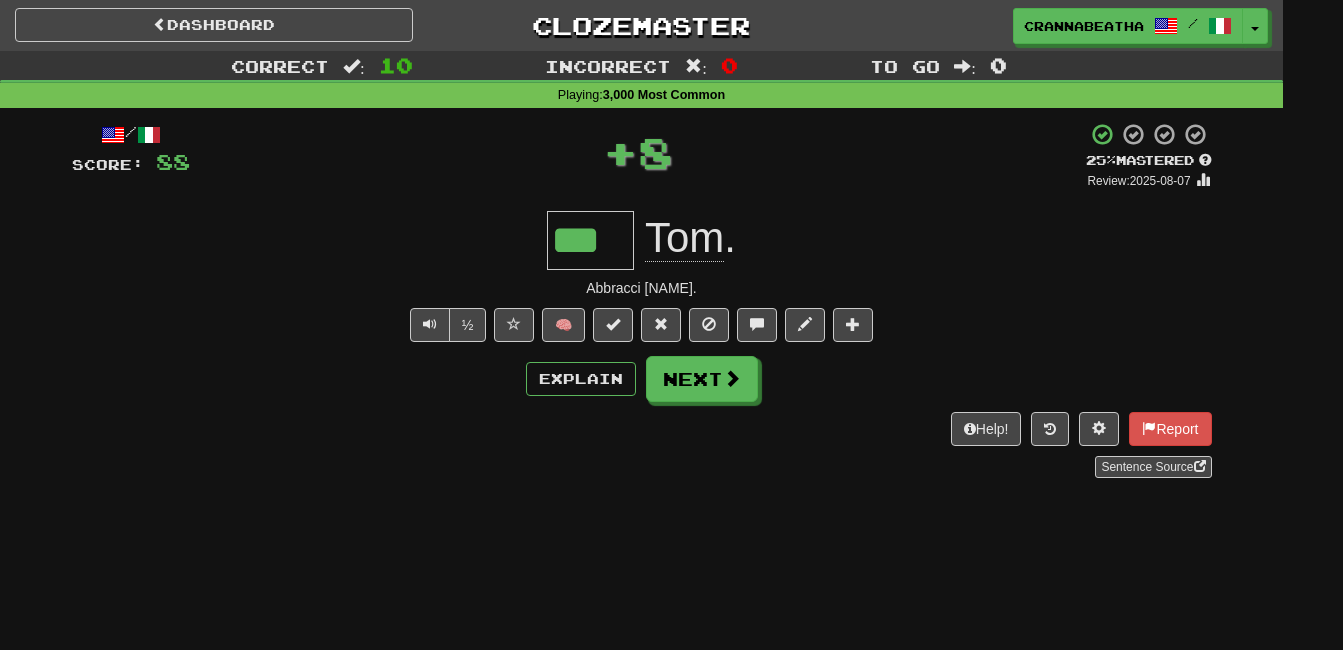 type 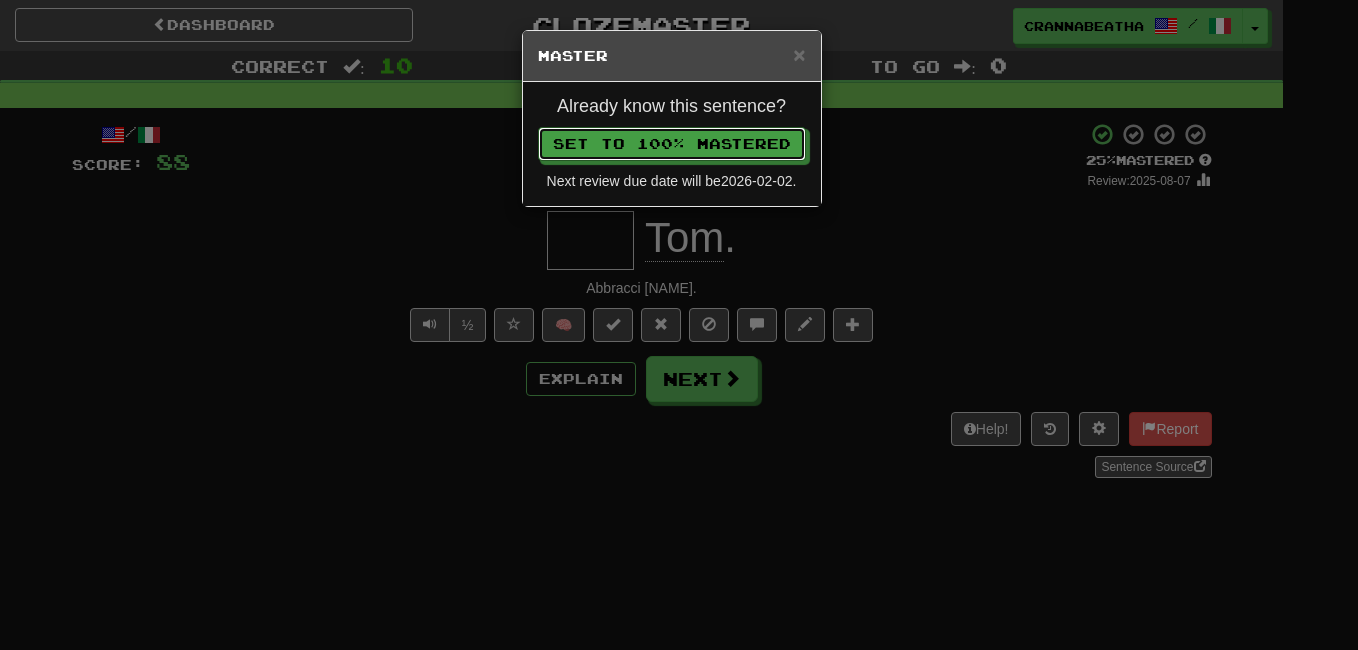 click on "Set to 100% Mastered" at bounding box center (672, 144) 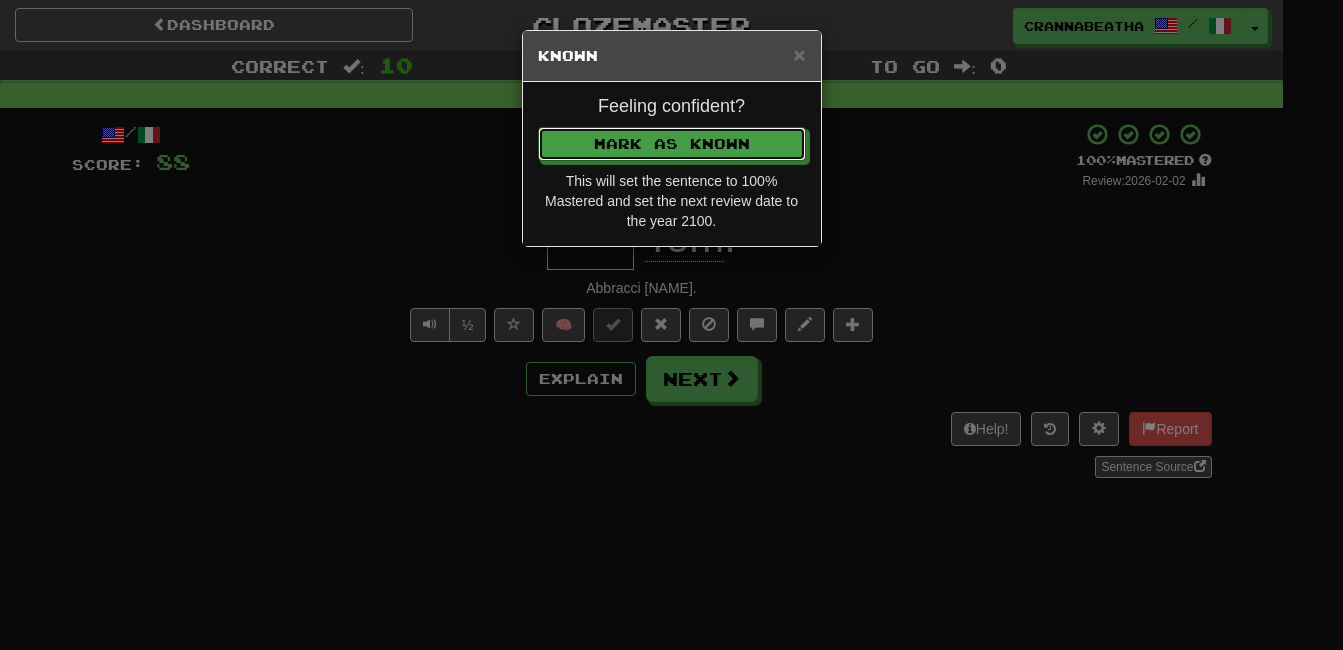 click on "Mark as Known" at bounding box center (672, 144) 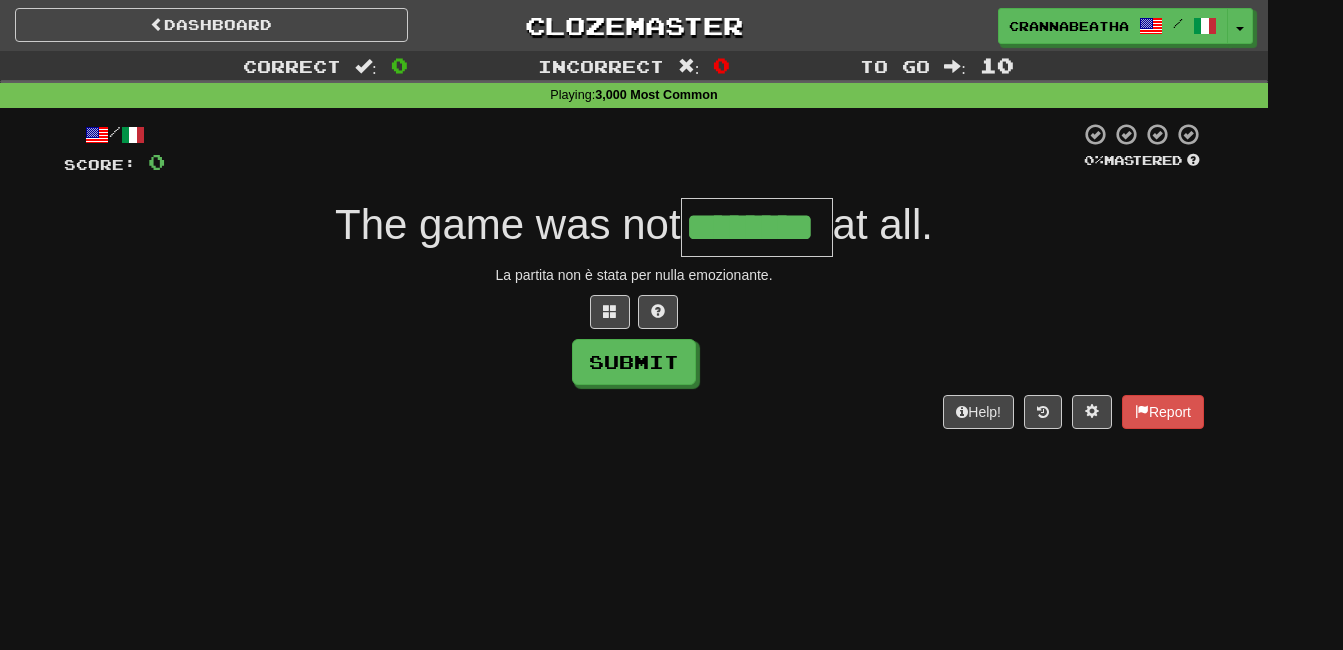 type on "********" 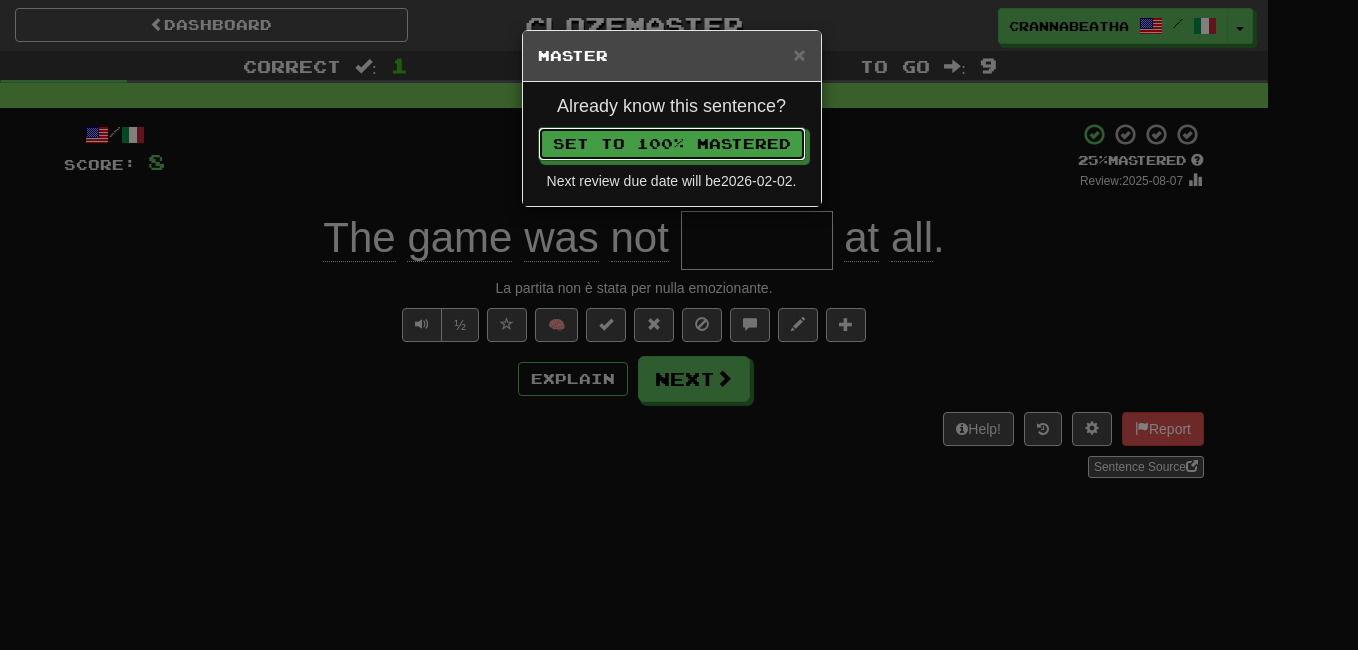type 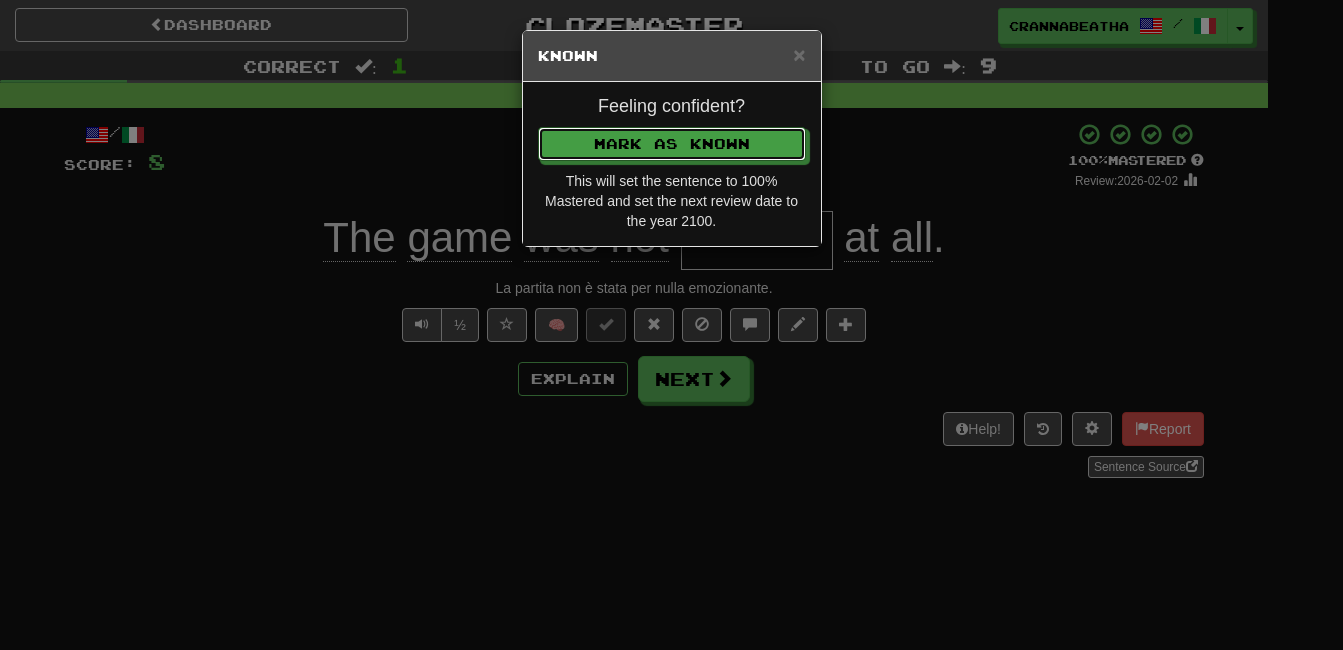 type 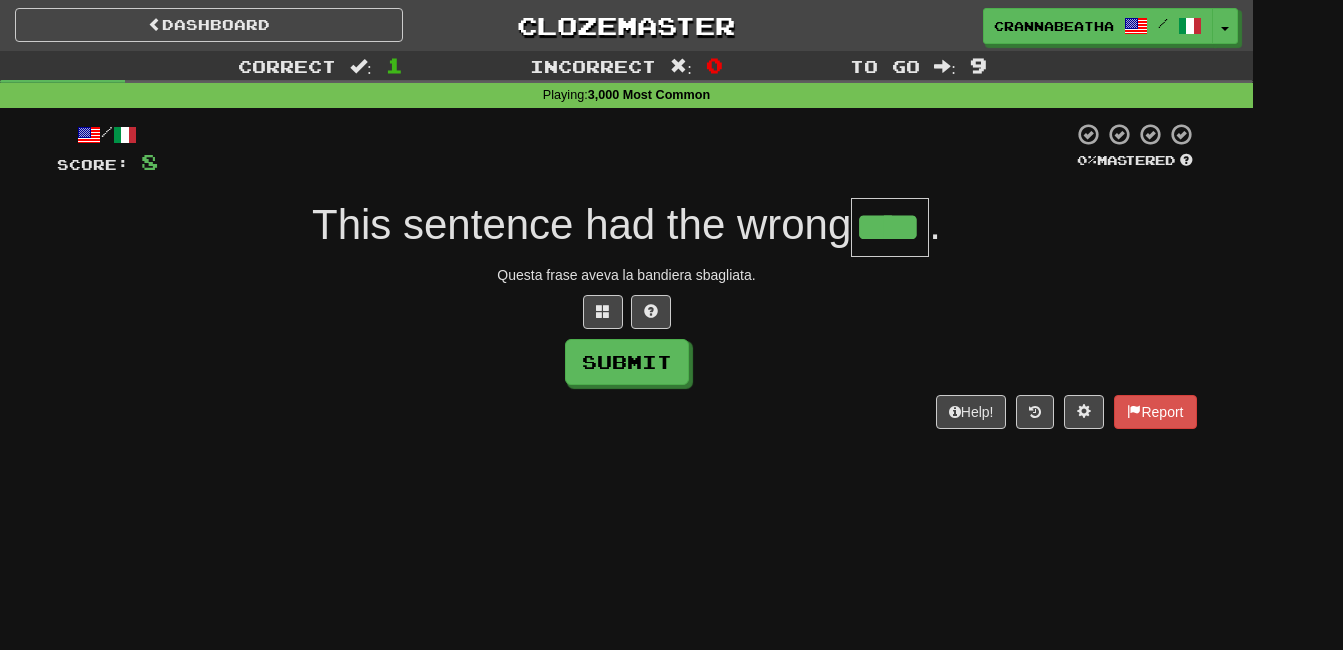 type on "****" 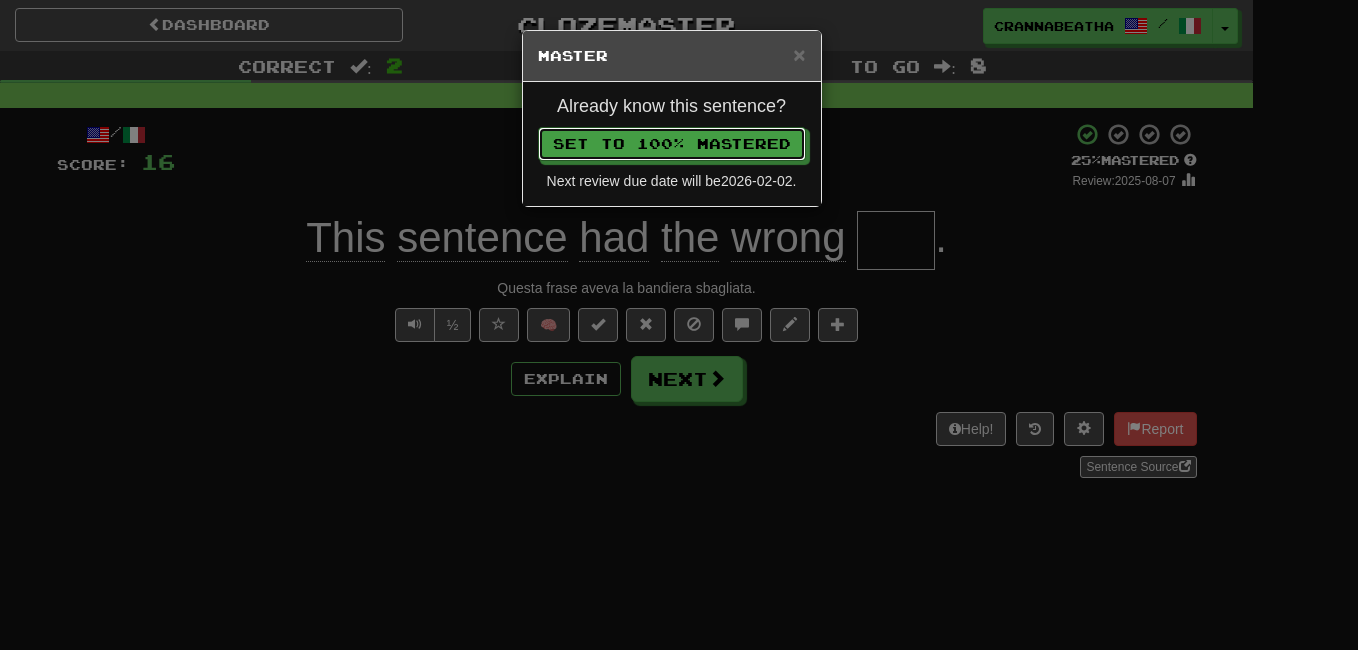 click on "Set to 100% Mastered" at bounding box center (672, 144) 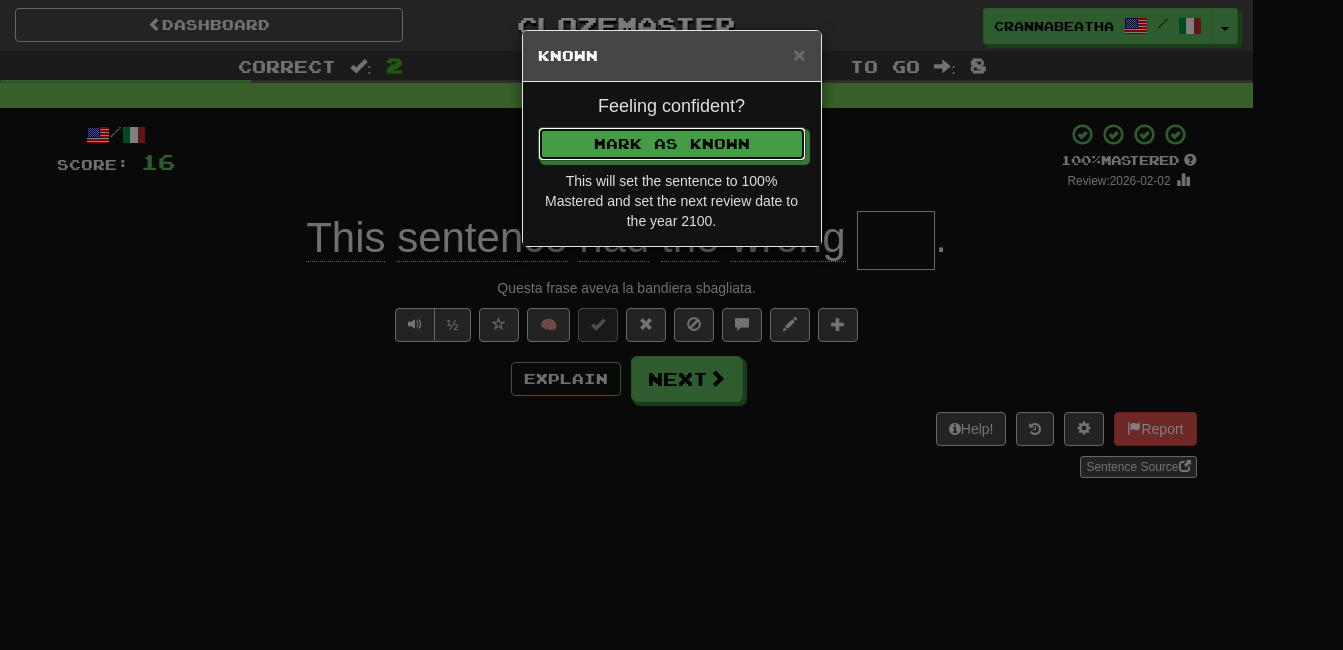 click on "Mark as Known" at bounding box center (672, 144) 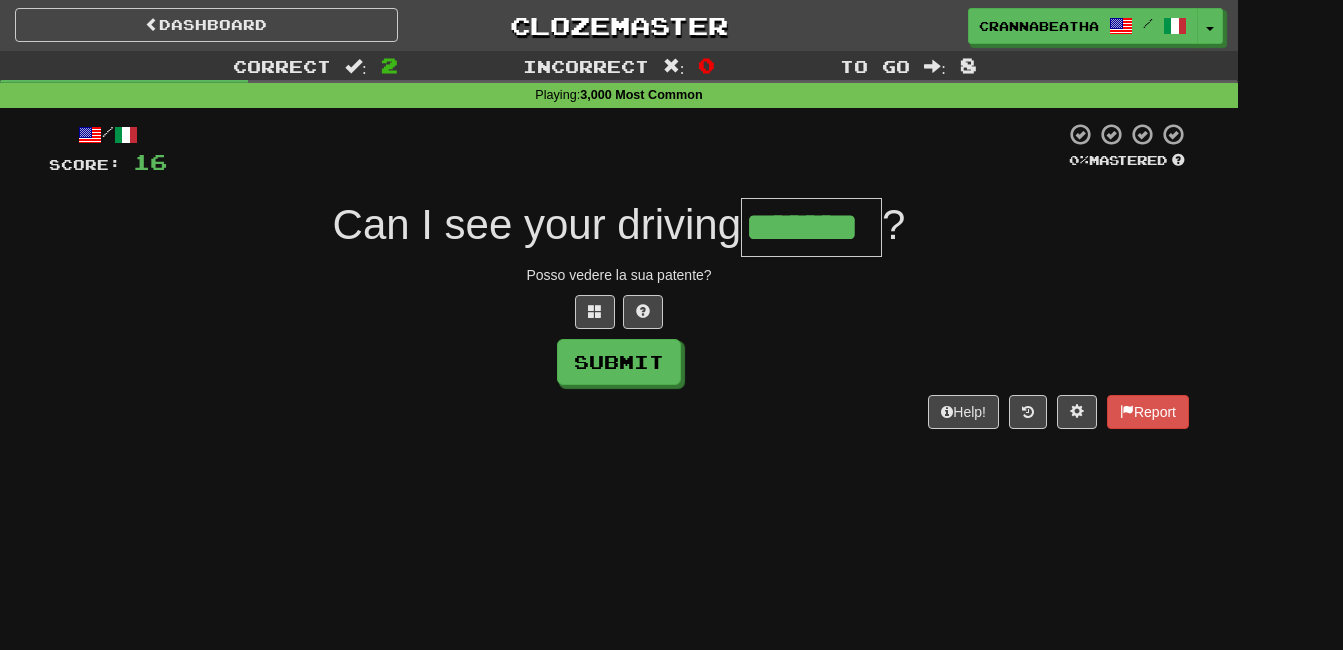 type on "*******" 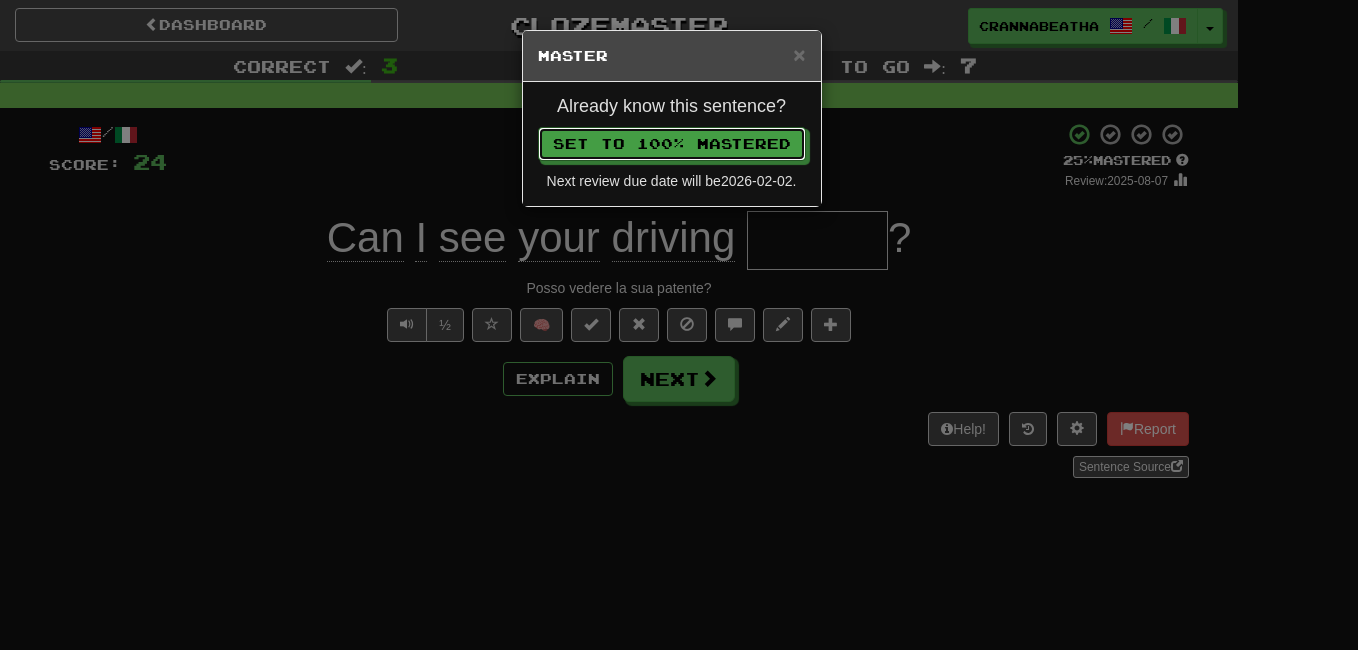 click on "Set to 100% Mastered" at bounding box center (672, 144) 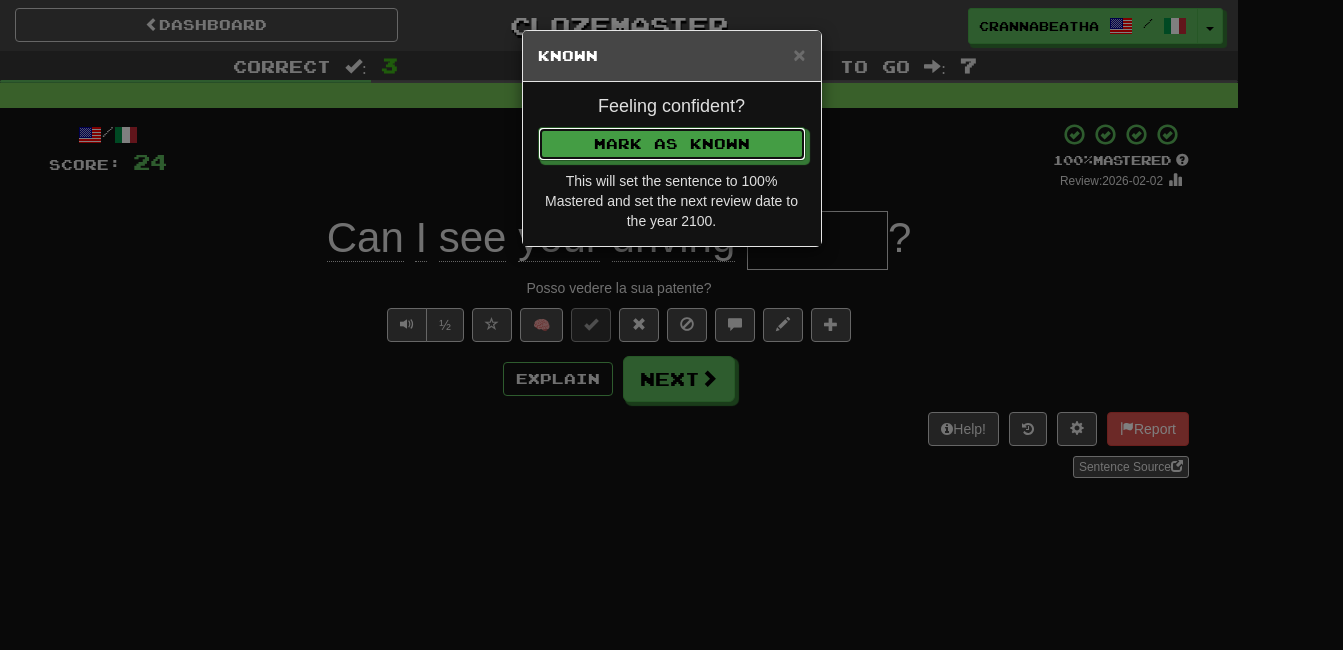 click on "Mark as Known" at bounding box center (672, 144) 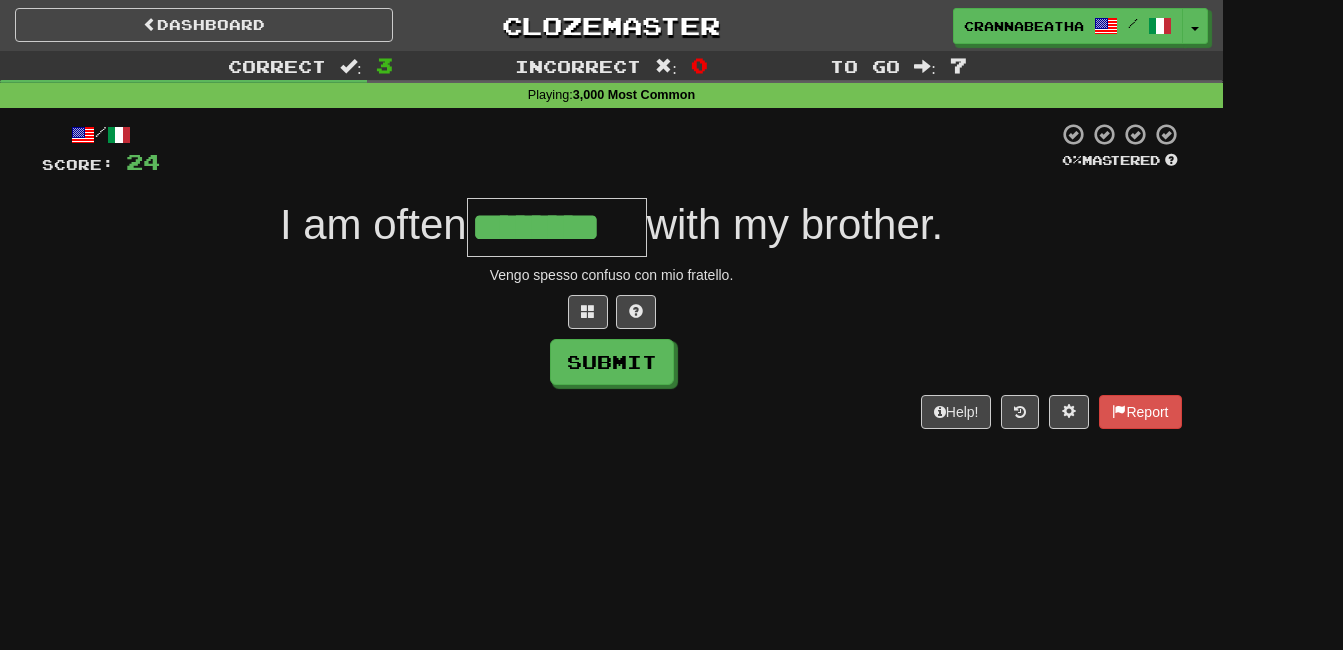 type on "********" 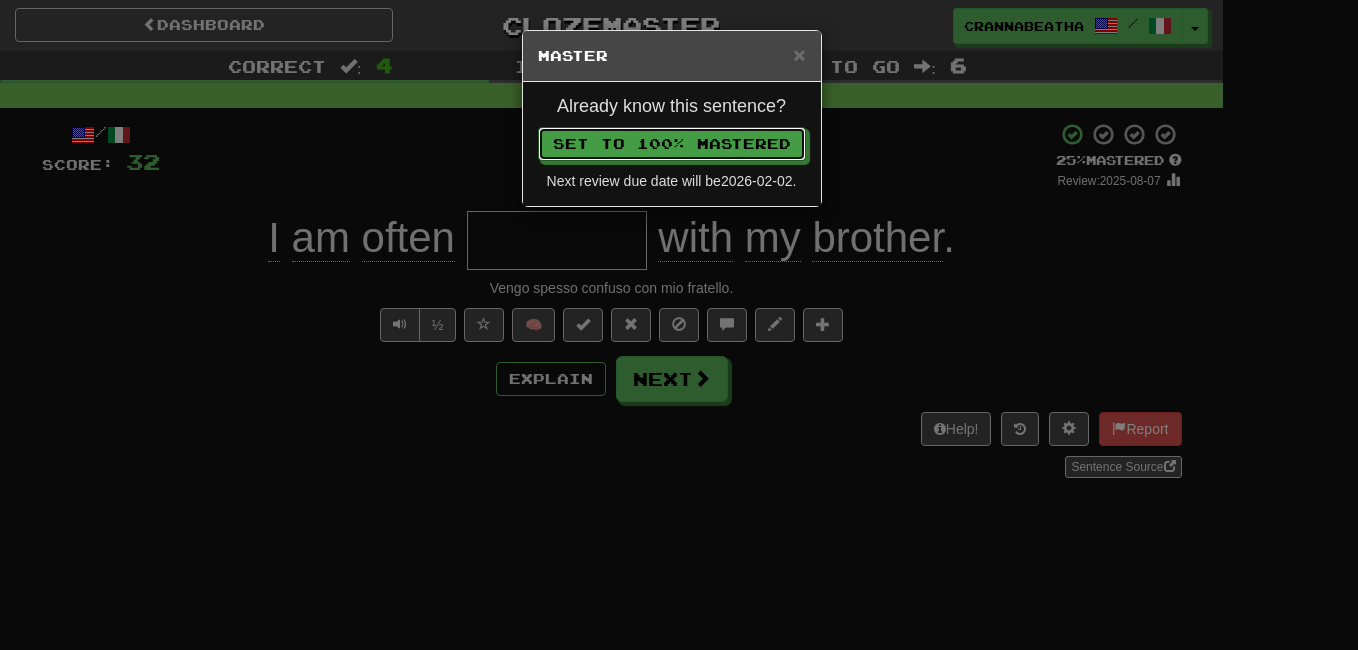 click on "Set to 100% Mastered" at bounding box center [672, 144] 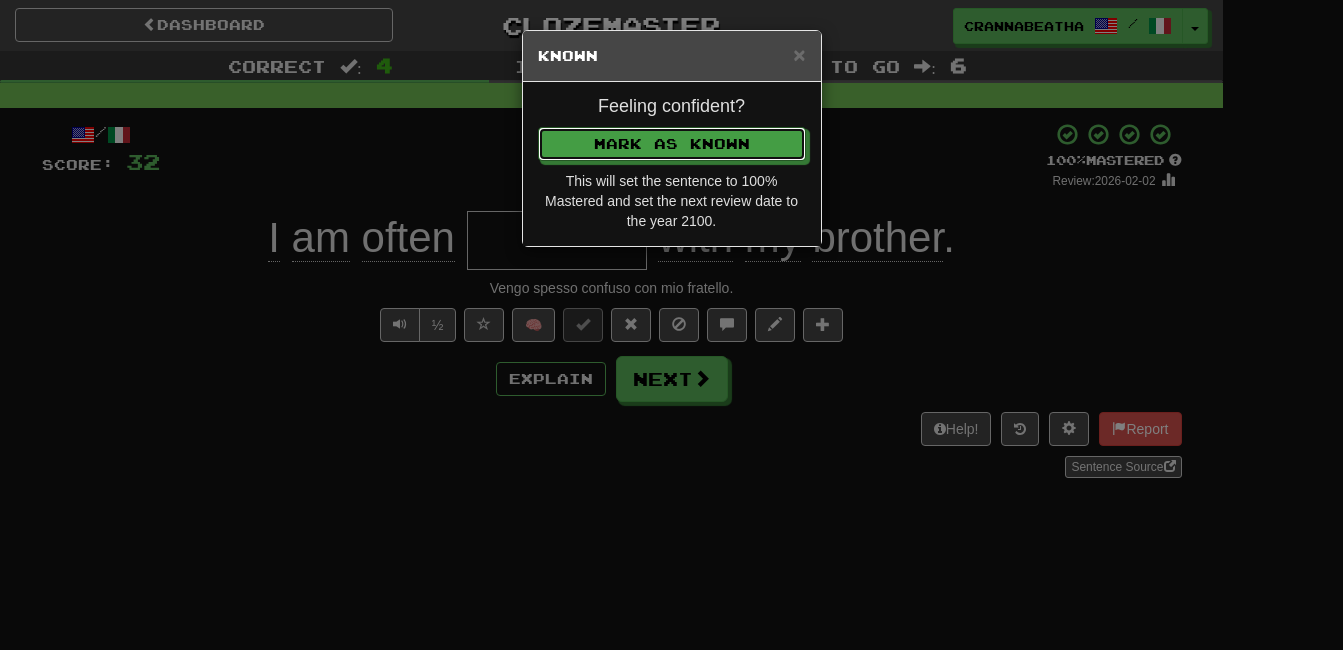 click on "Mark as Known" at bounding box center (672, 144) 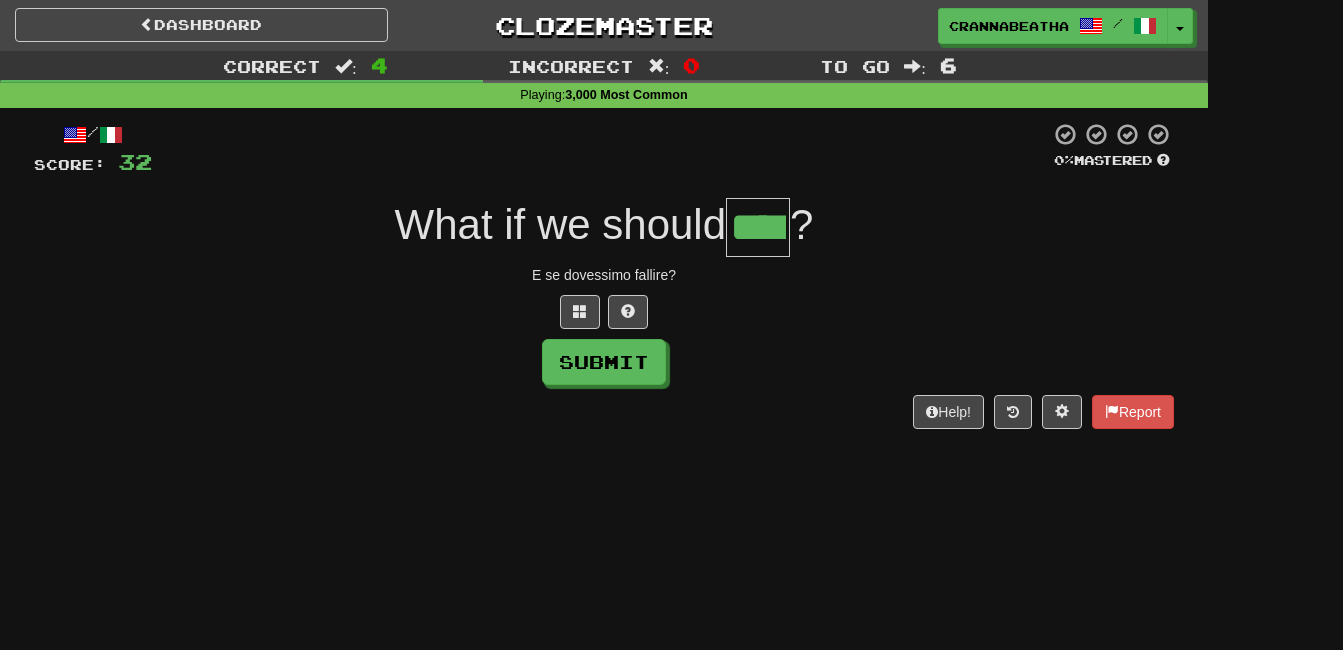 type on "****" 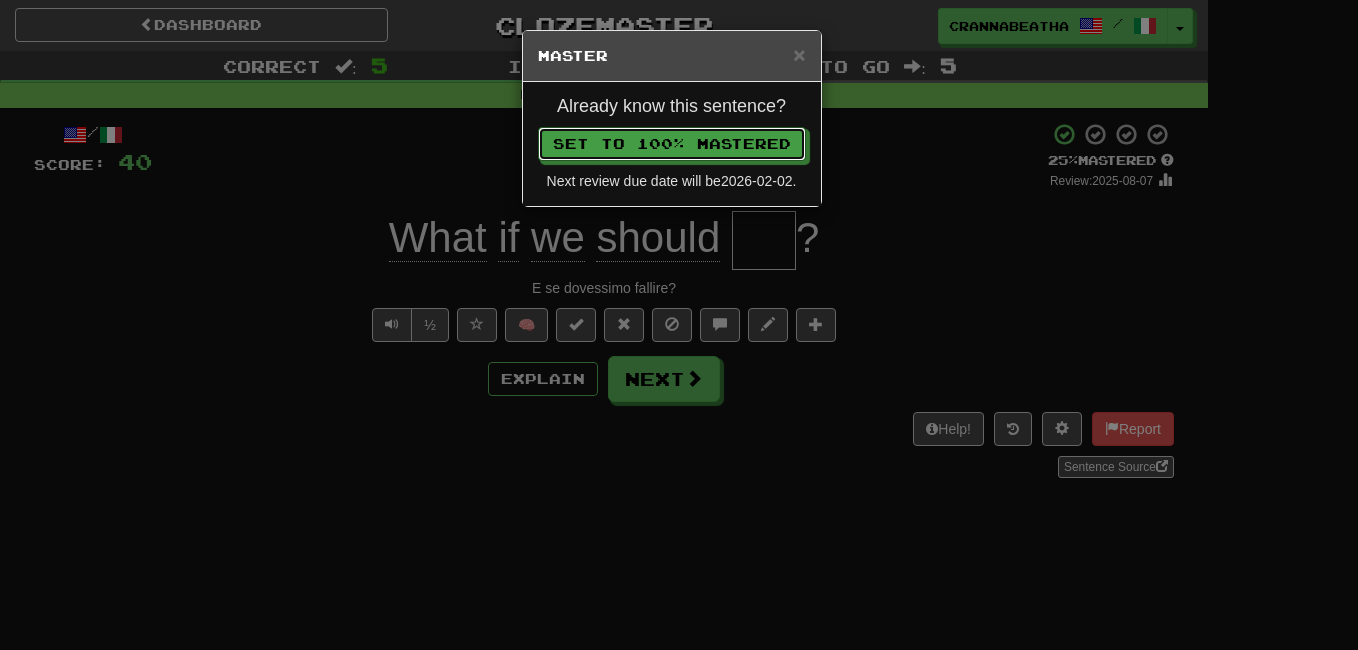 click on "Set to 100% Mastered" at bounding box center [672, 144] 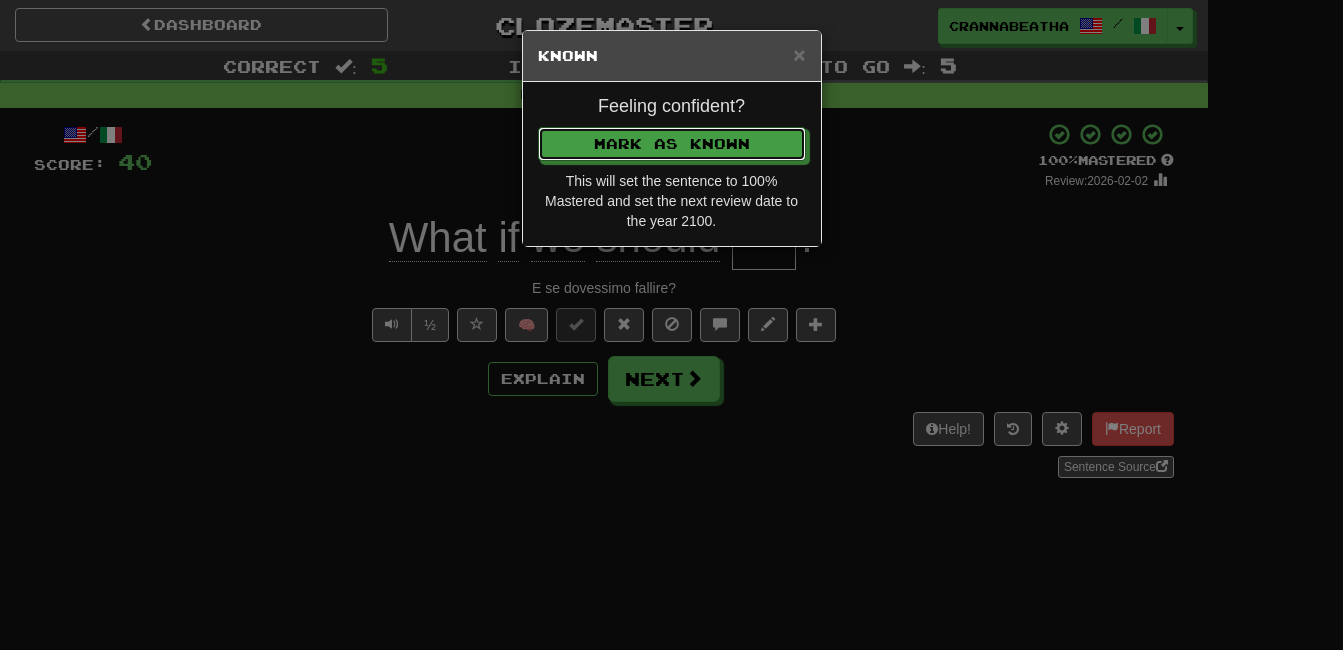 click on "Mark as Known" at bounding box center (672, 144) 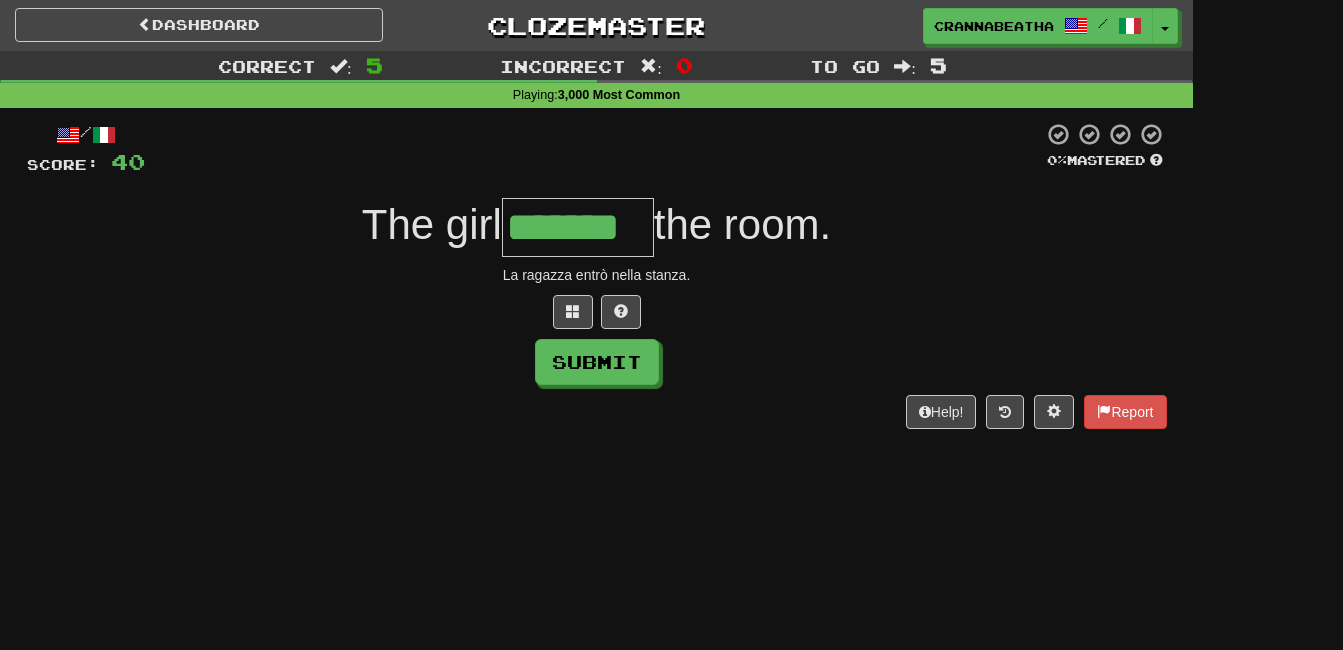 type on "*******" 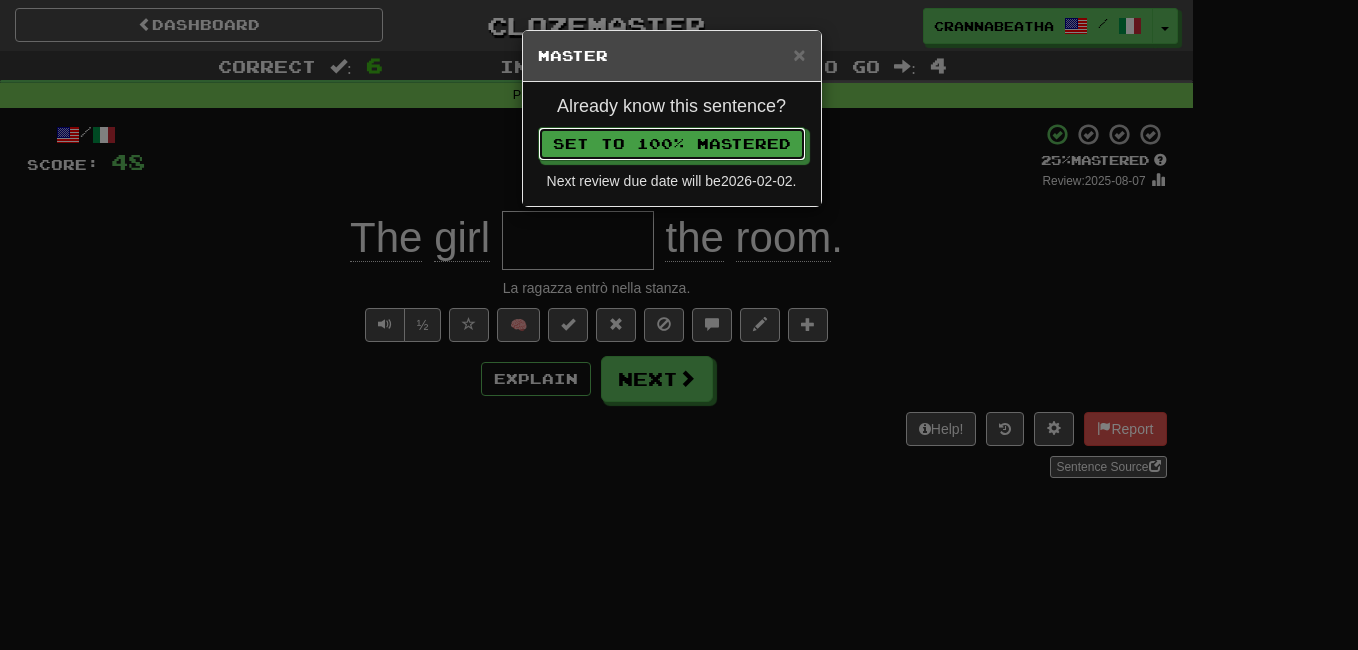 click on "Set to 100% Mastered" at bounding box center [672, 144] 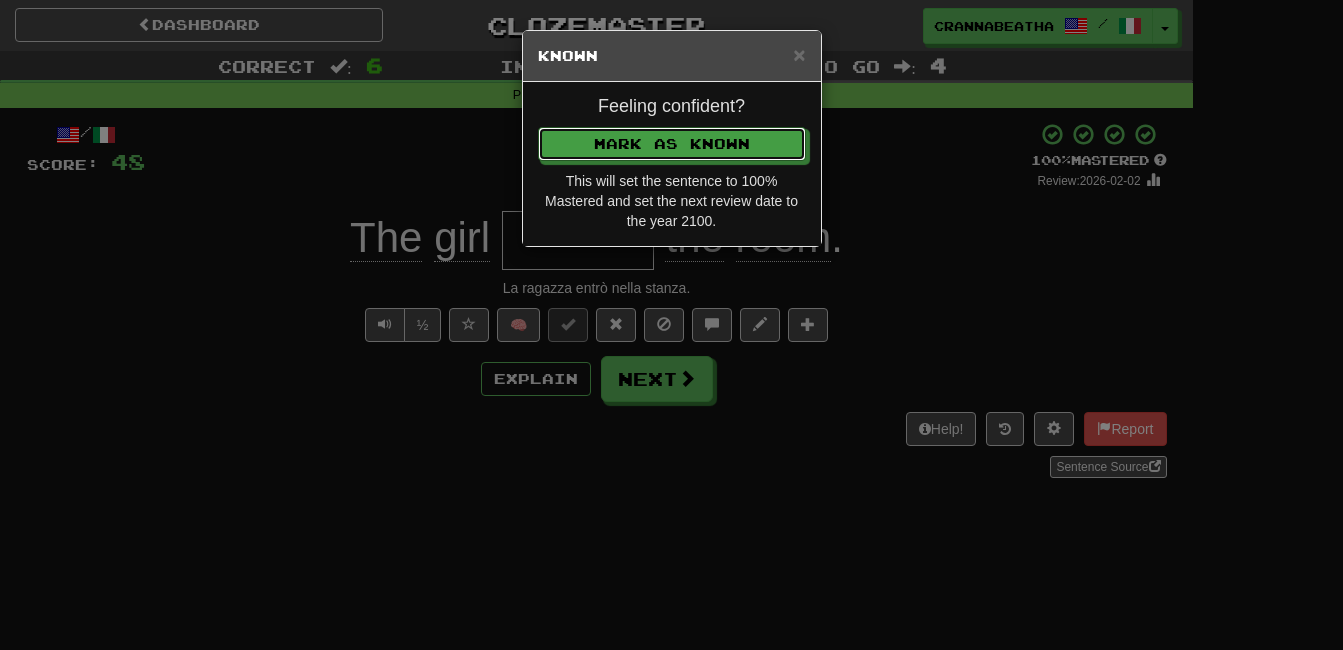 click on "Mark as Known" at bounding box center [672, 144] 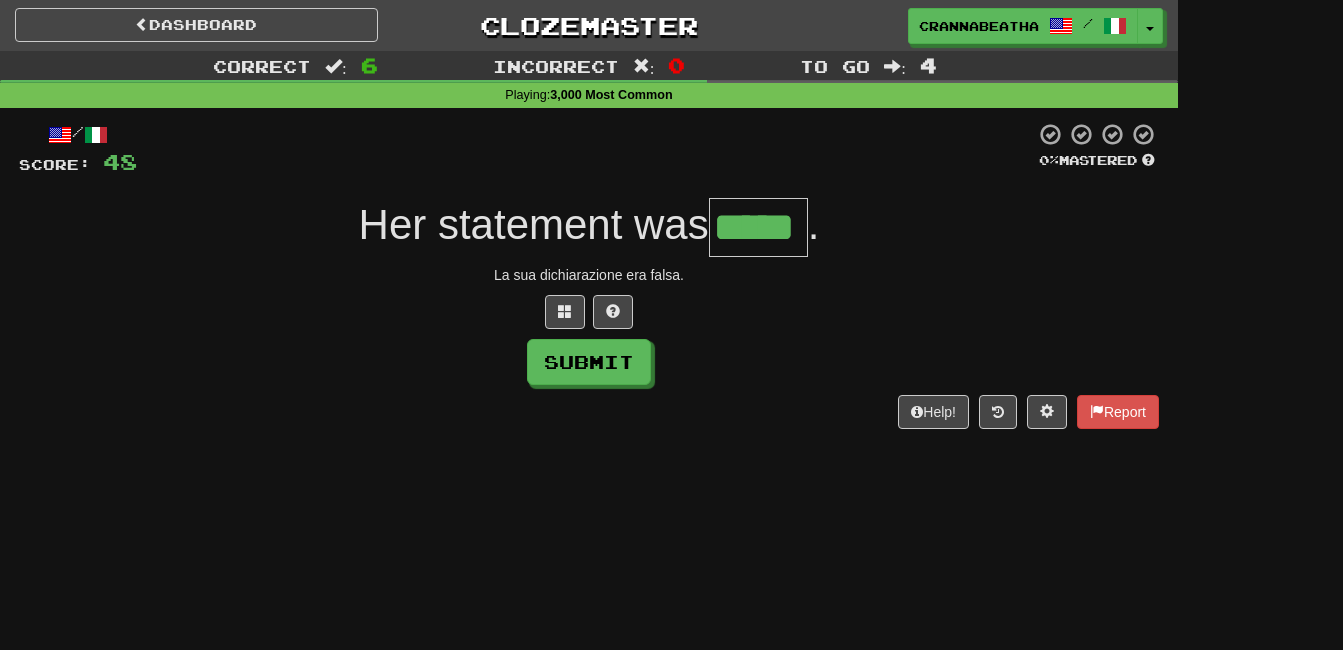 type on "*****" 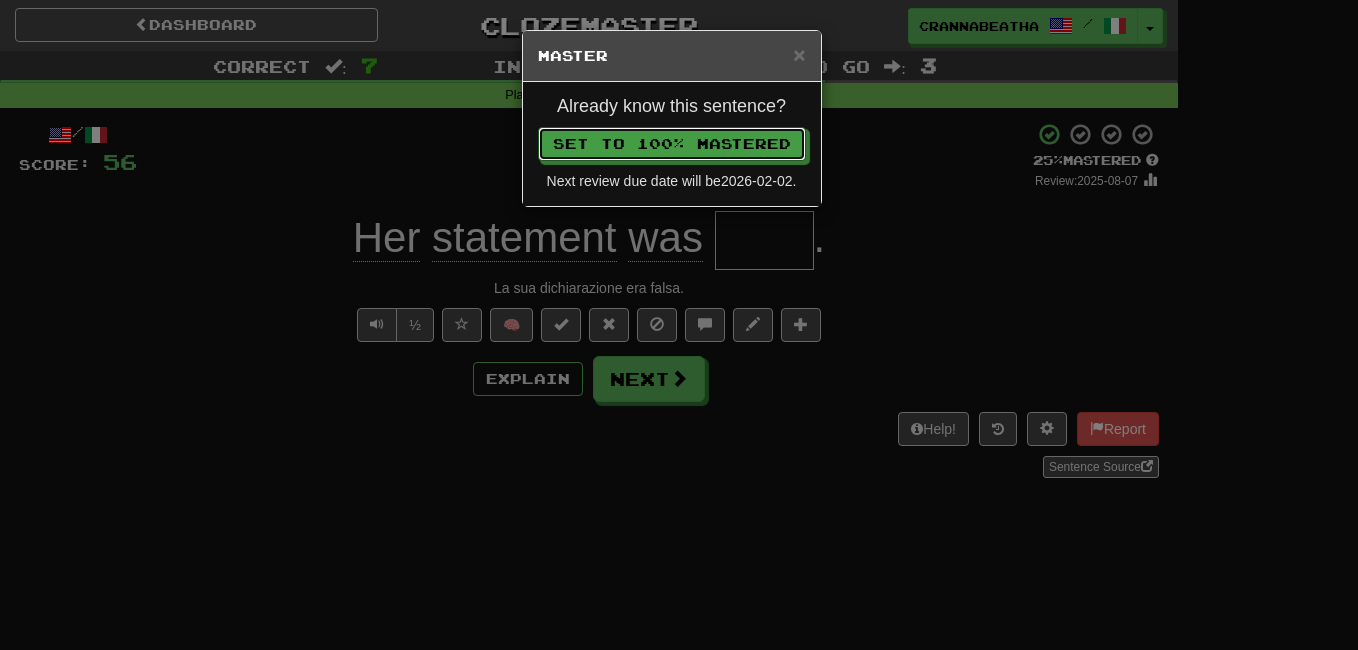 click on "Set to 100% Mastered" at bounding box center [672, 144] 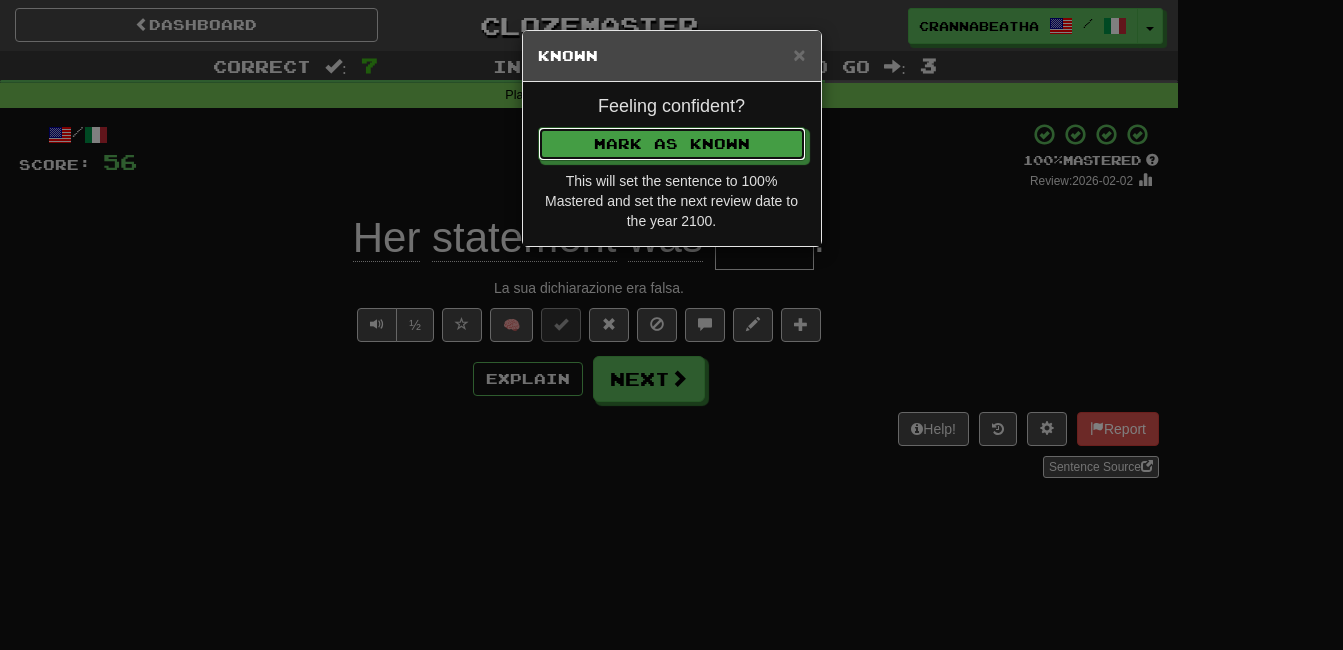click on "Mark as Known" at bounding box center [672, 144] 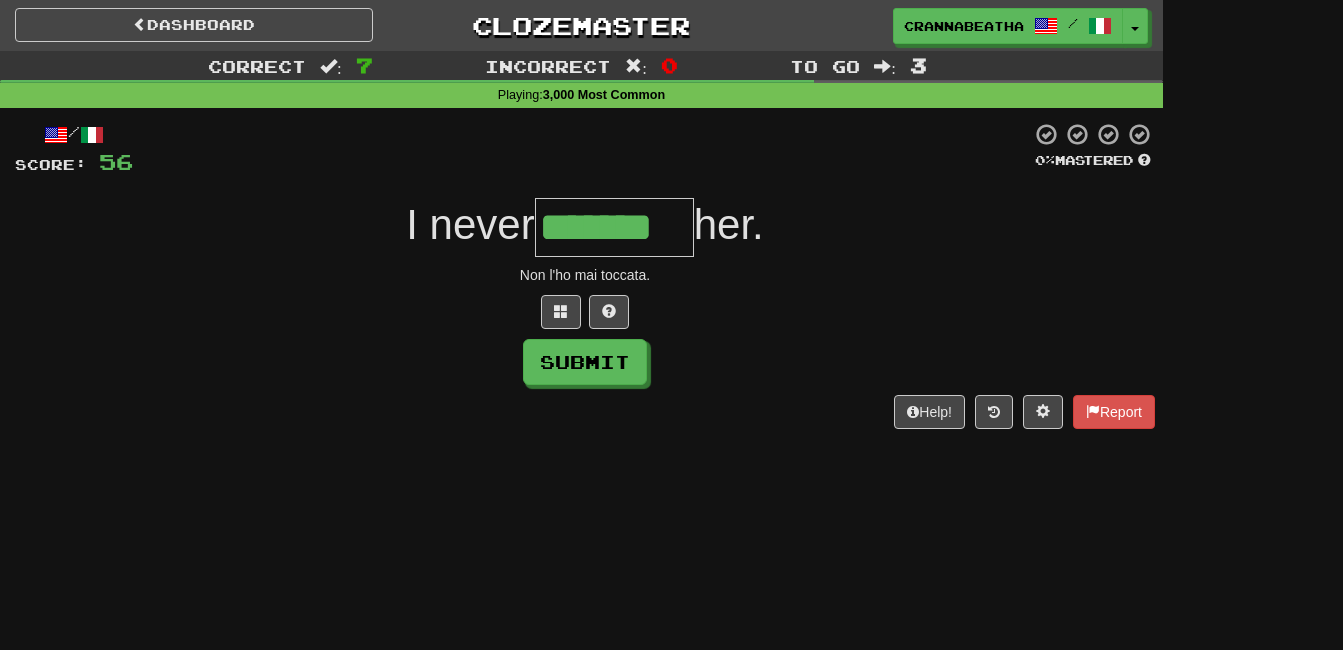 type on "*******" 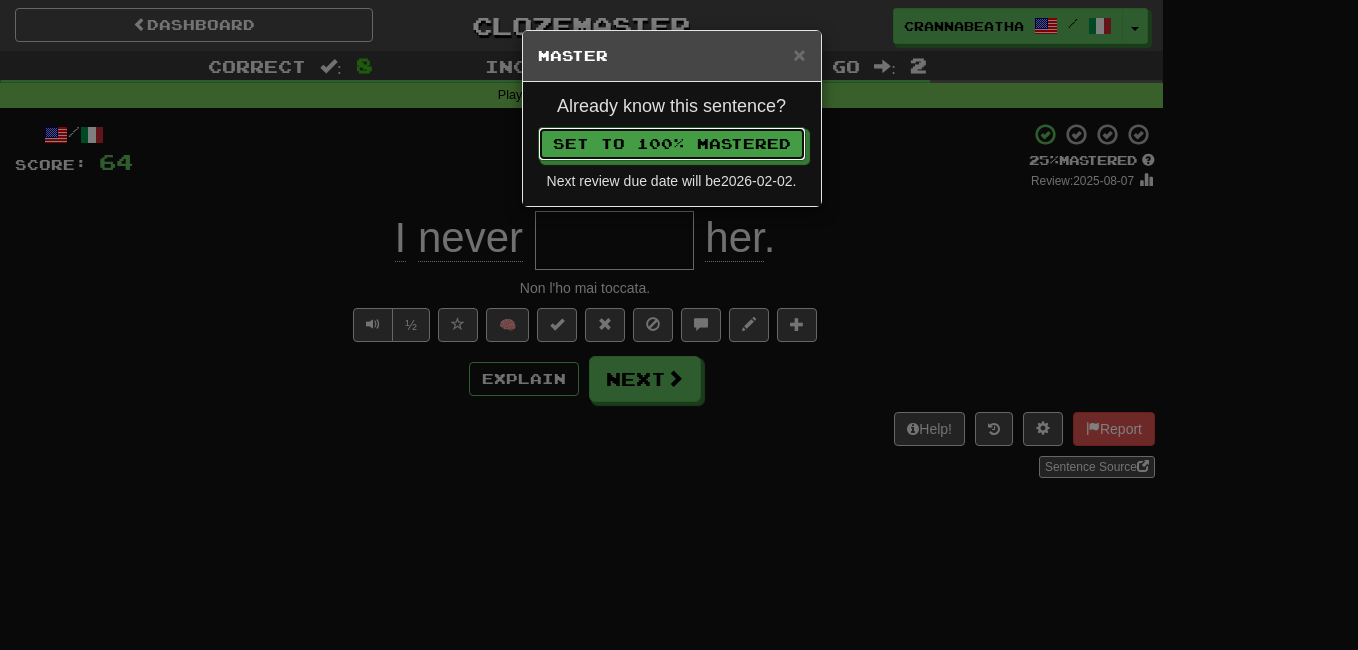 click on "Set to 100% Mastered" at bounding box center [672, 144] 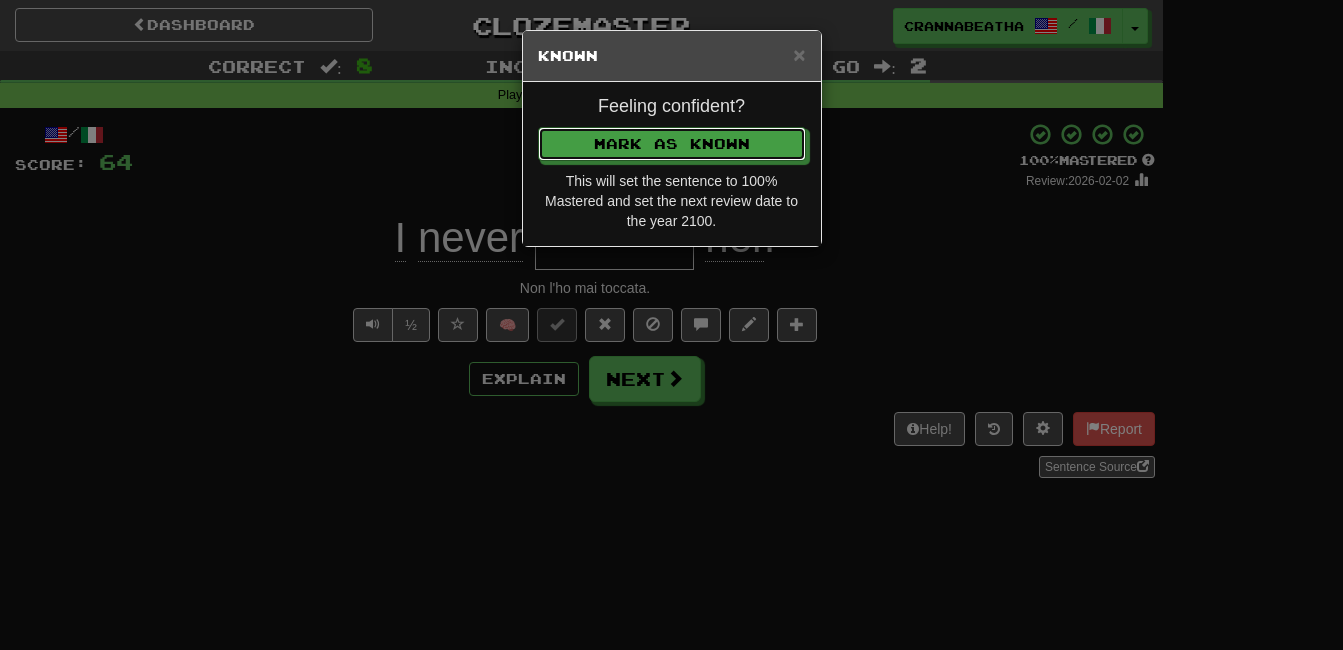 click on "Mark as Known" at bounding box center [672, 144] 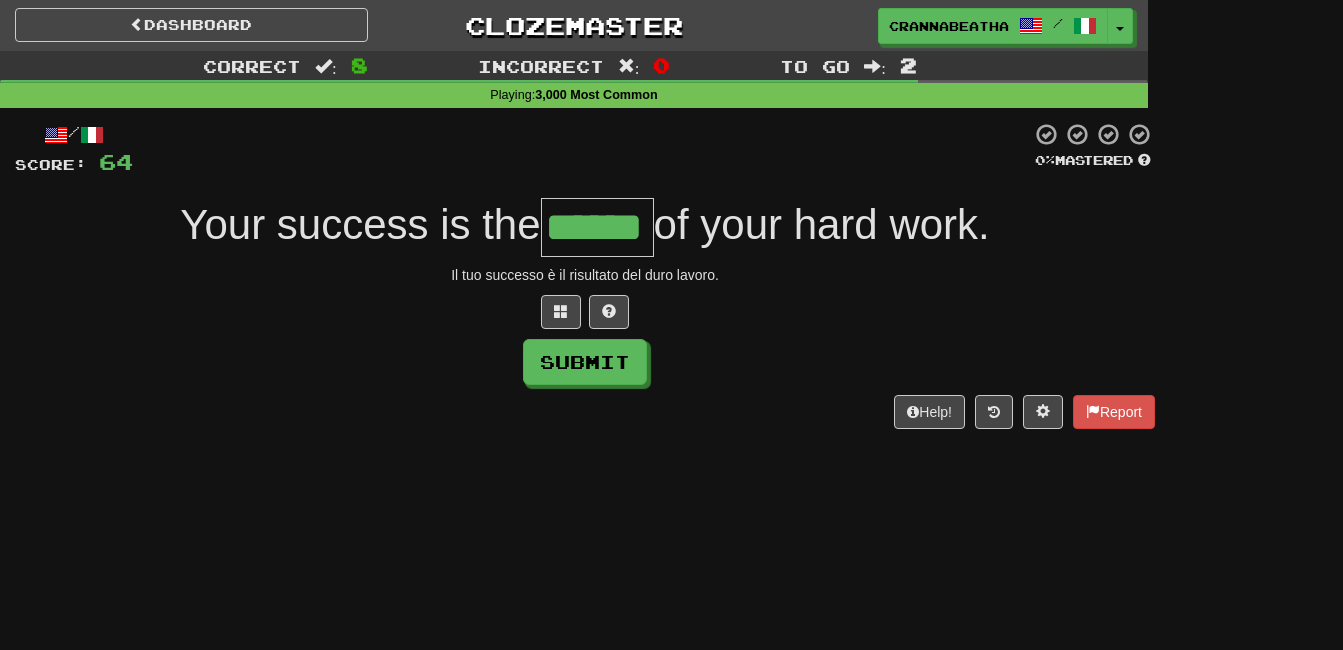 type on "******" 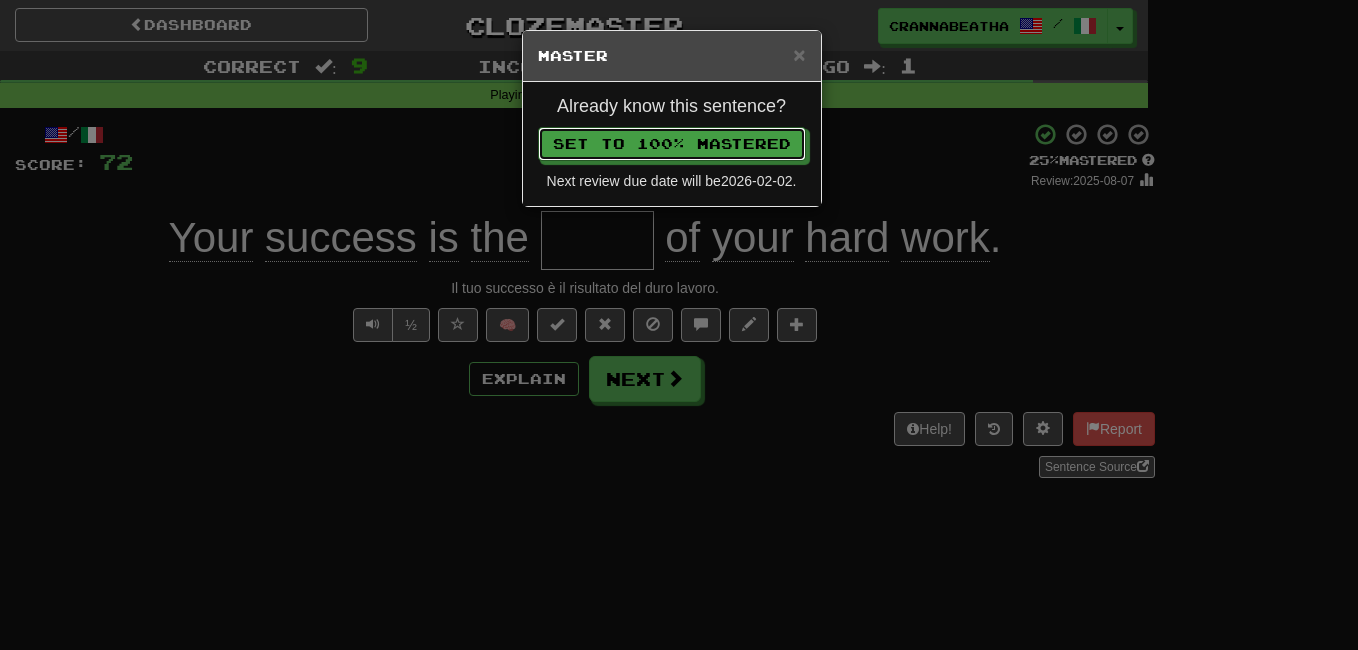 click on "Set to 100% Mastered" at bounding box center (672, 144) 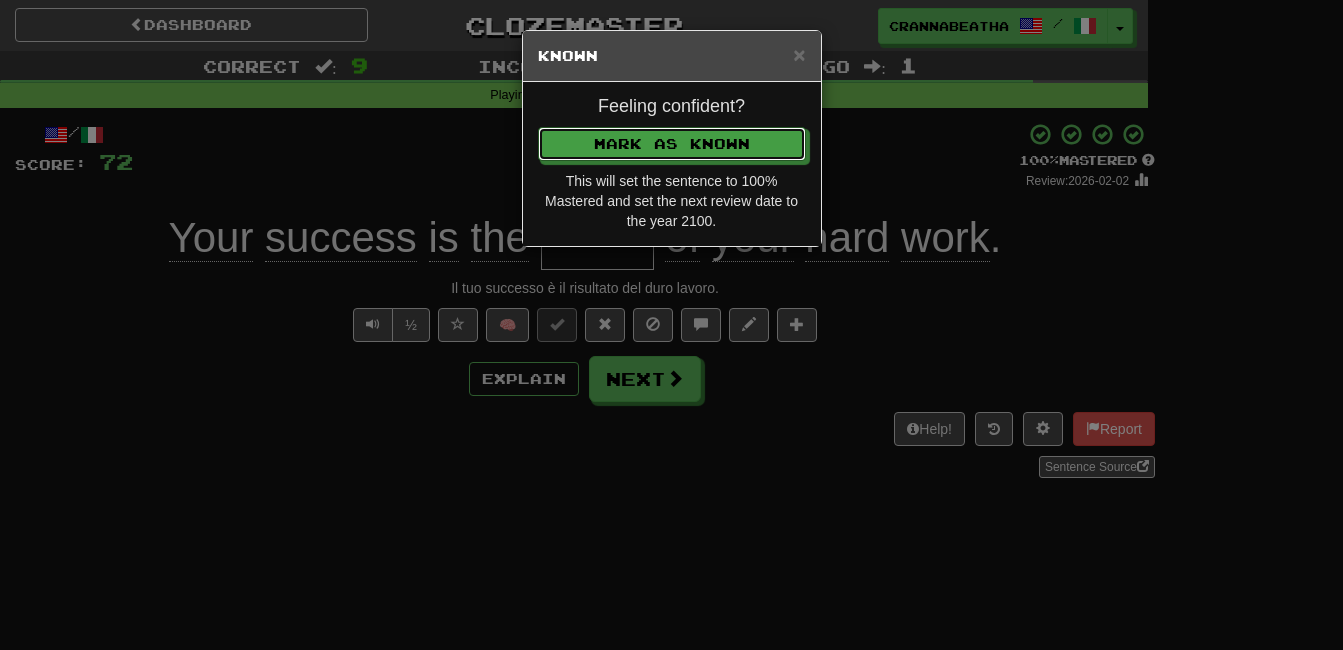 click on "Mark as Known" at bounding box center (672, 144) 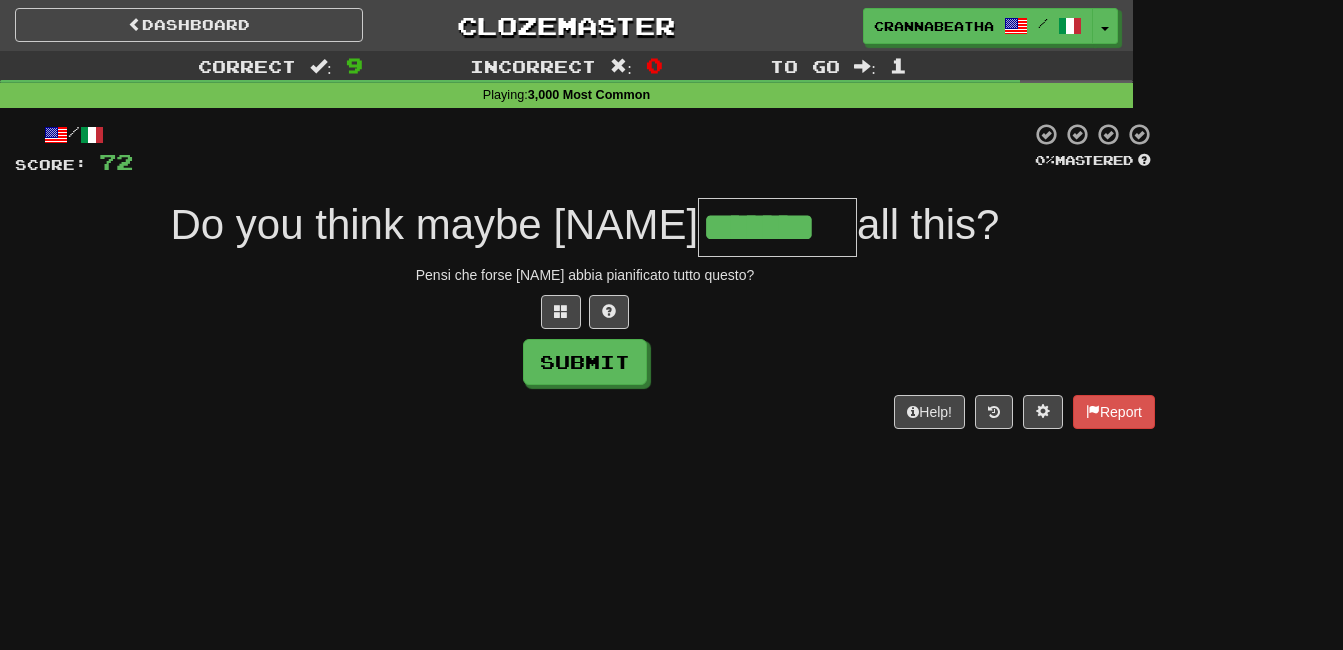 type on "*******" 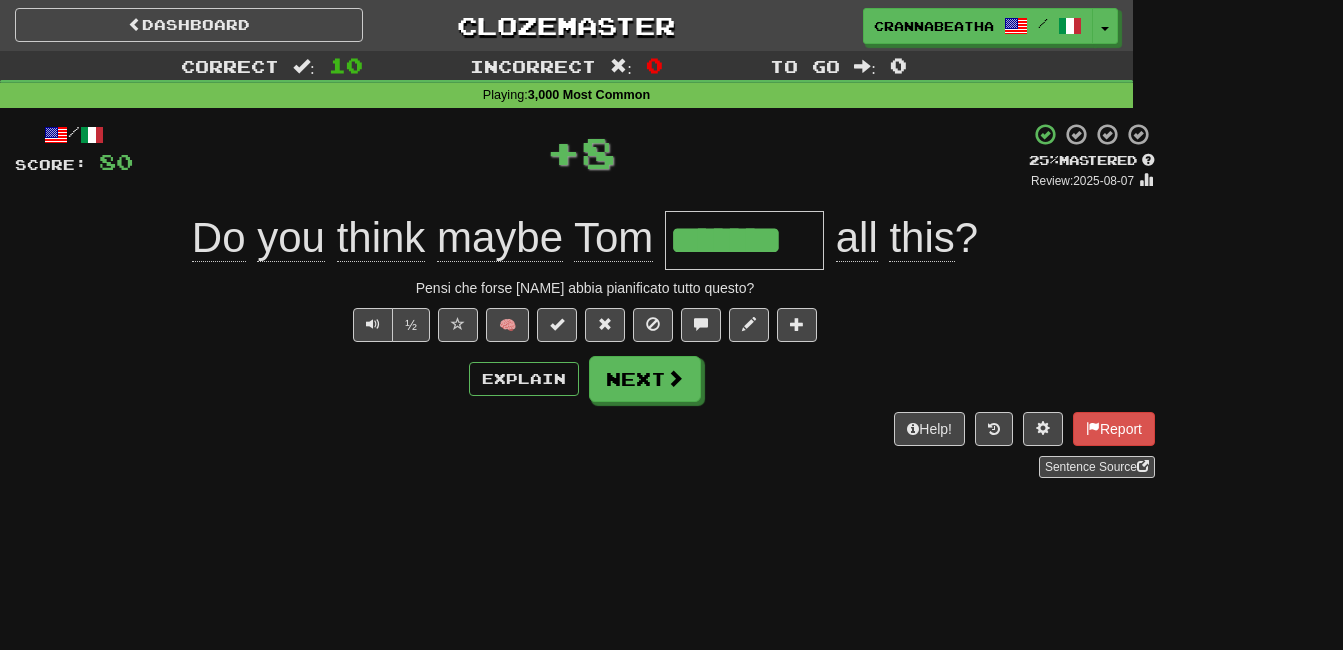 type 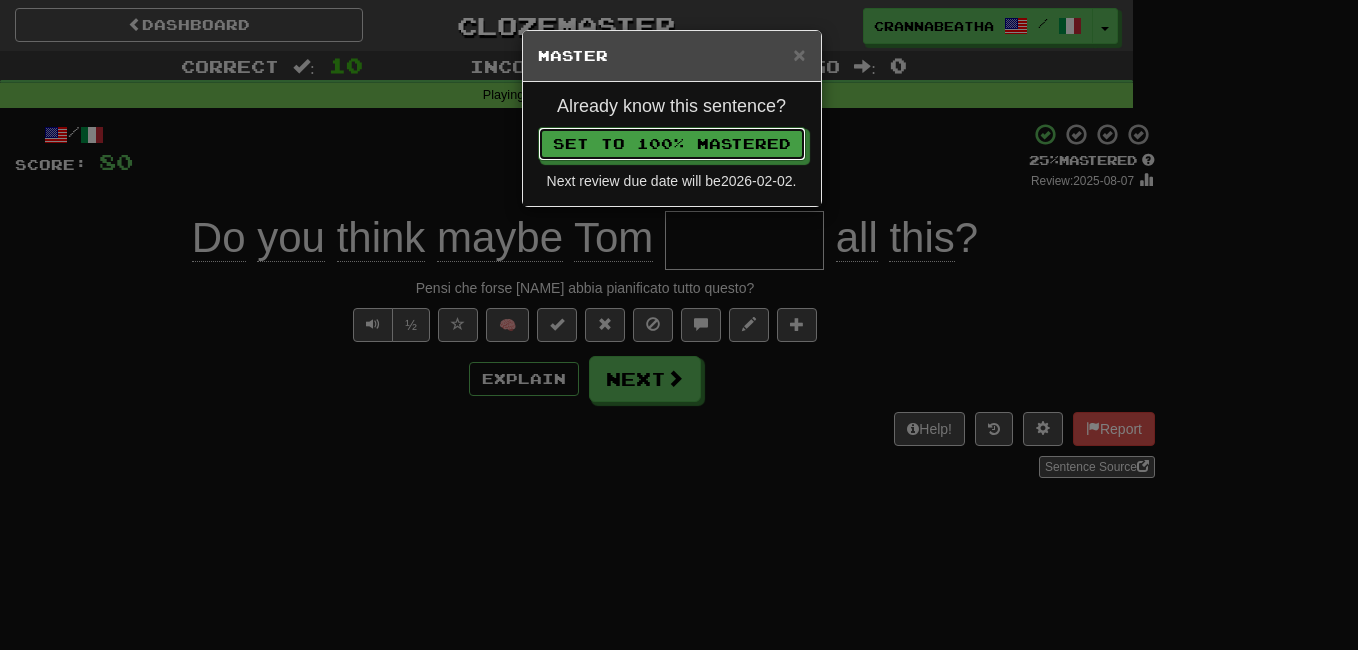 click on "Set to 100% Mastered" at bounding box center [672, 144] 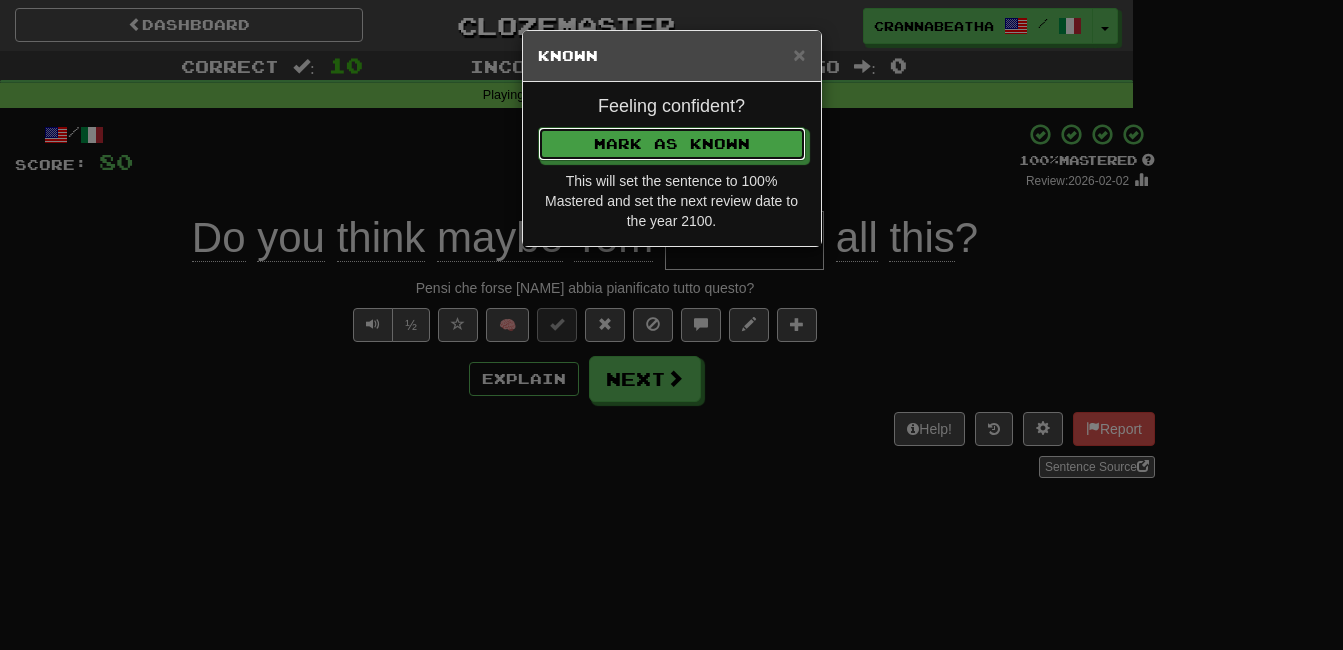 click on "Mark as Known" at bounding box center (672, 144) 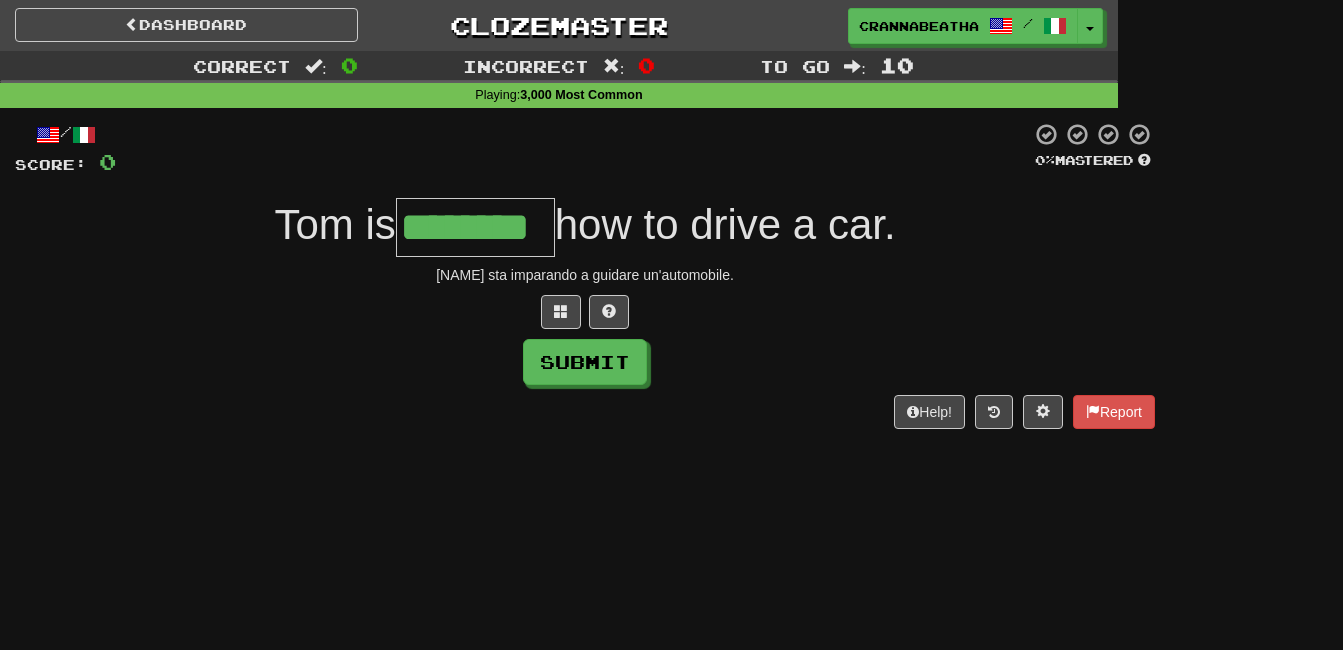 type on "********" 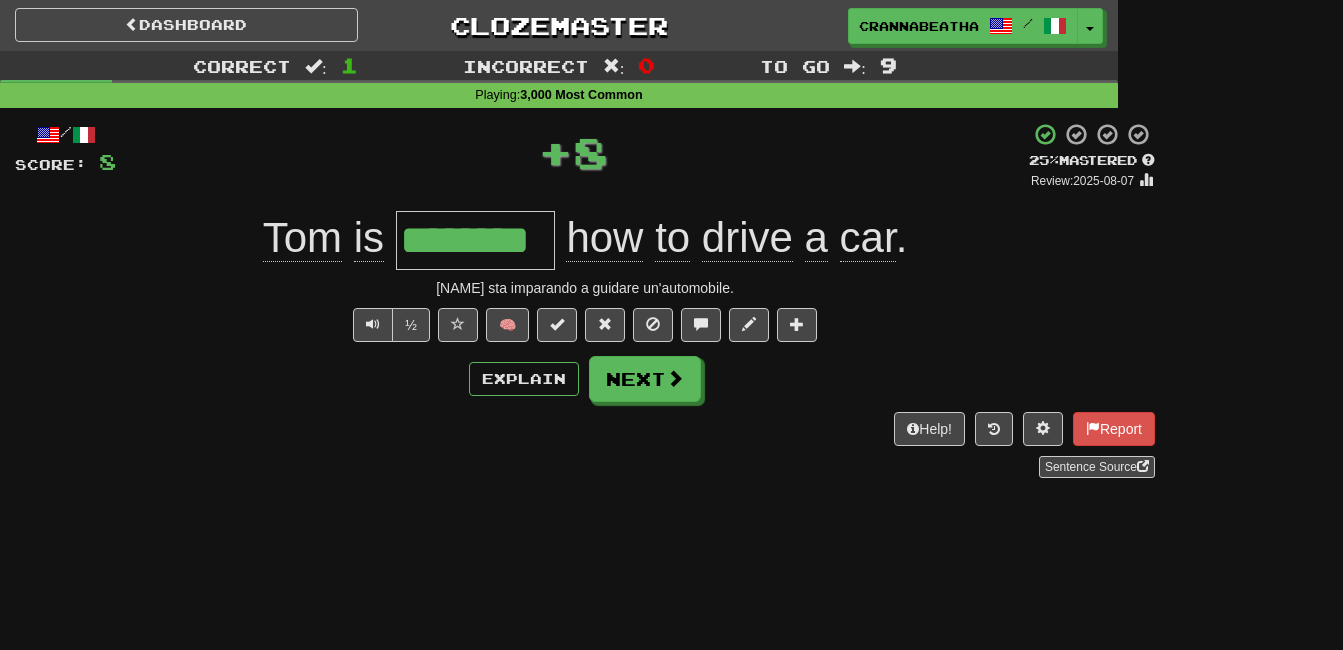 type 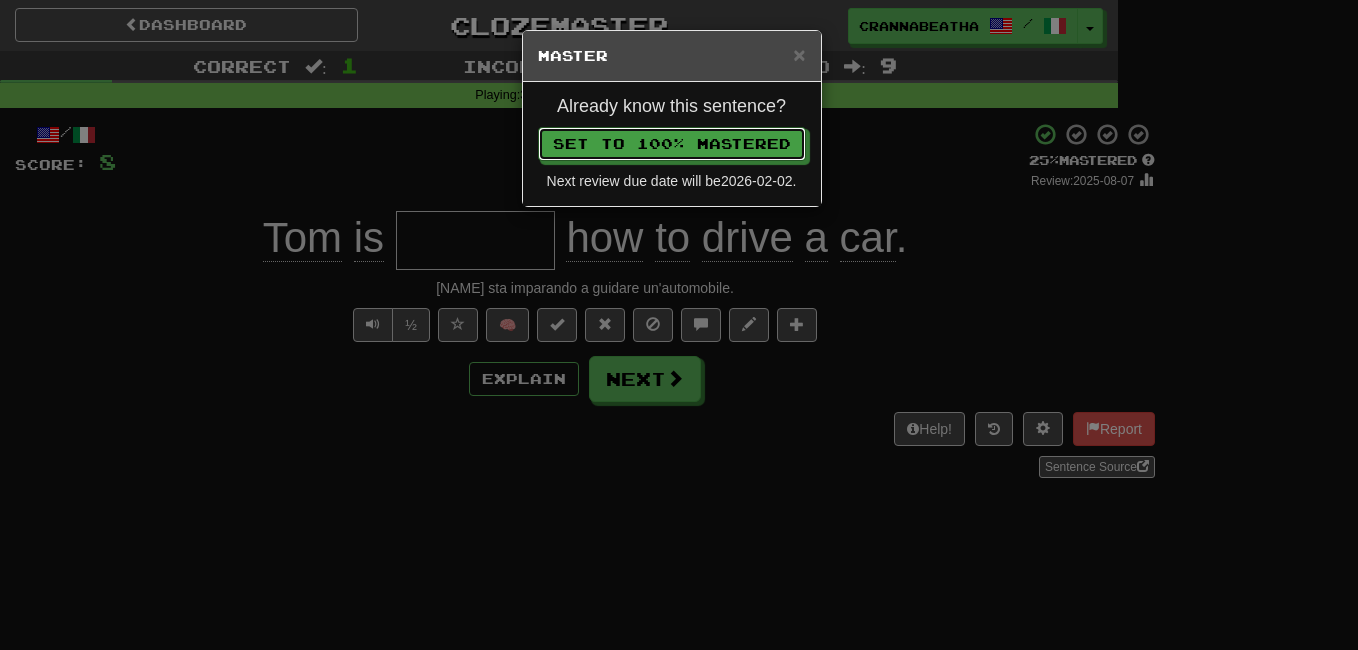 type 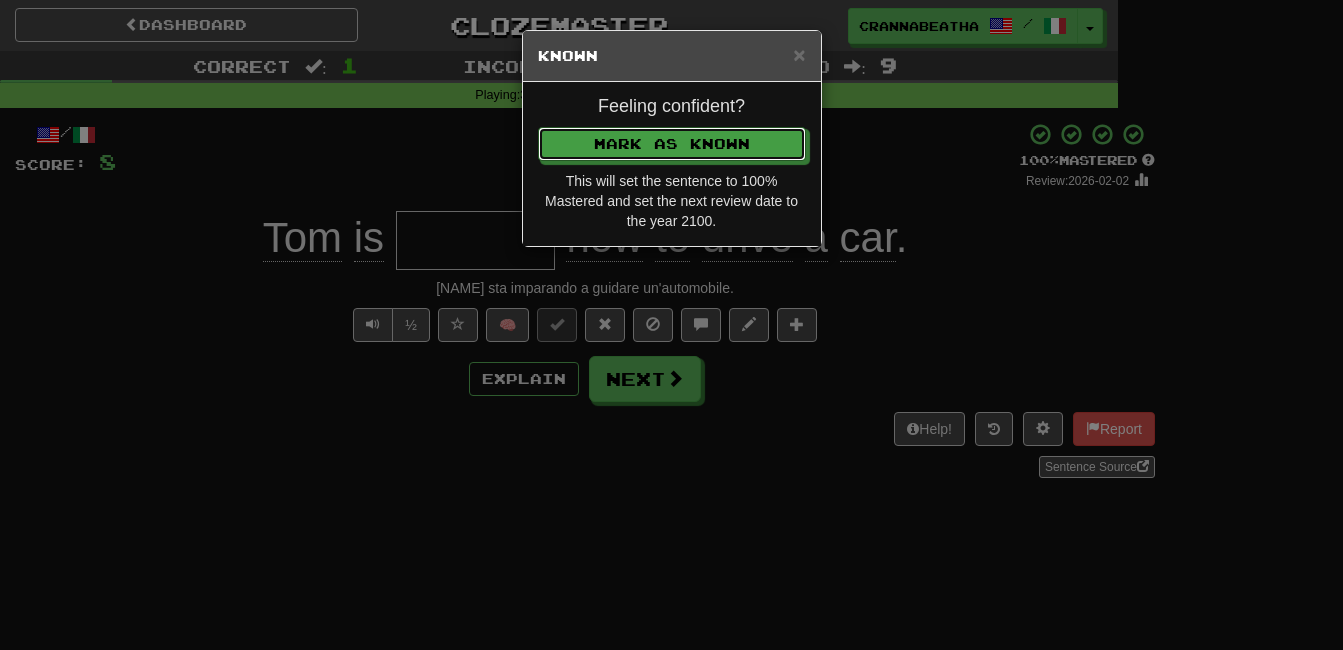 type 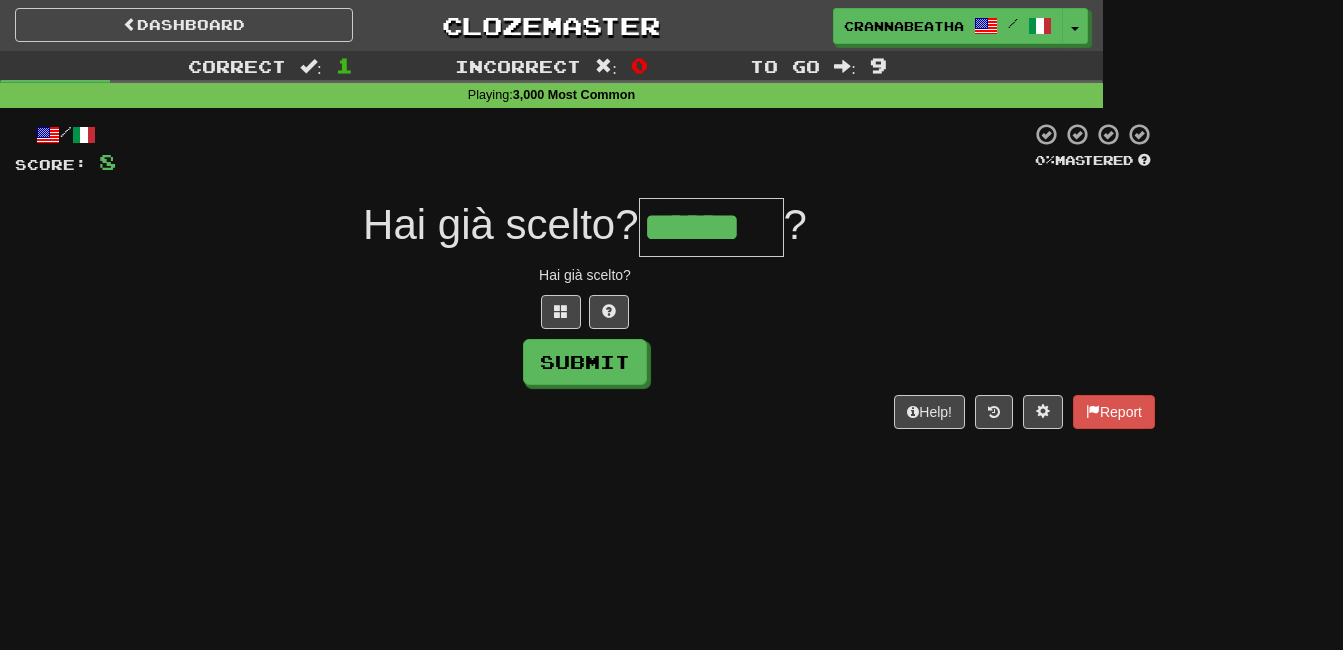 type on "******" 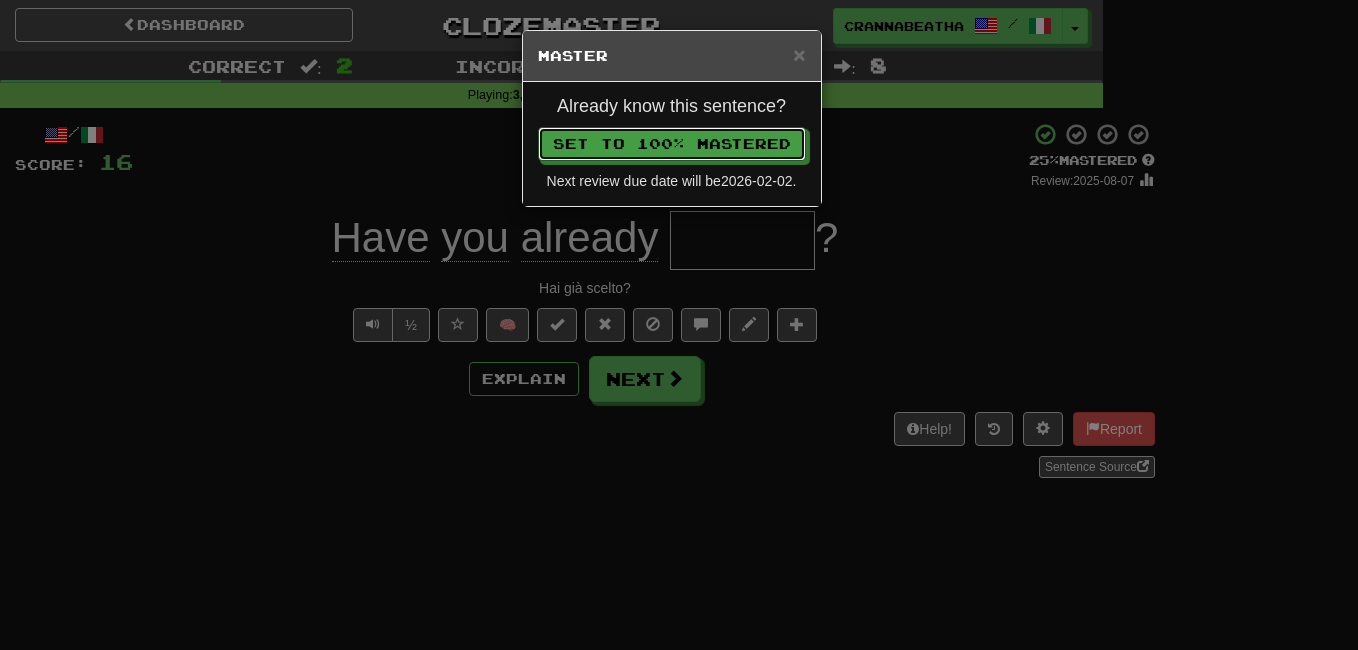 click on "Set to 100% Mastered" at bounding box center [672, 144] 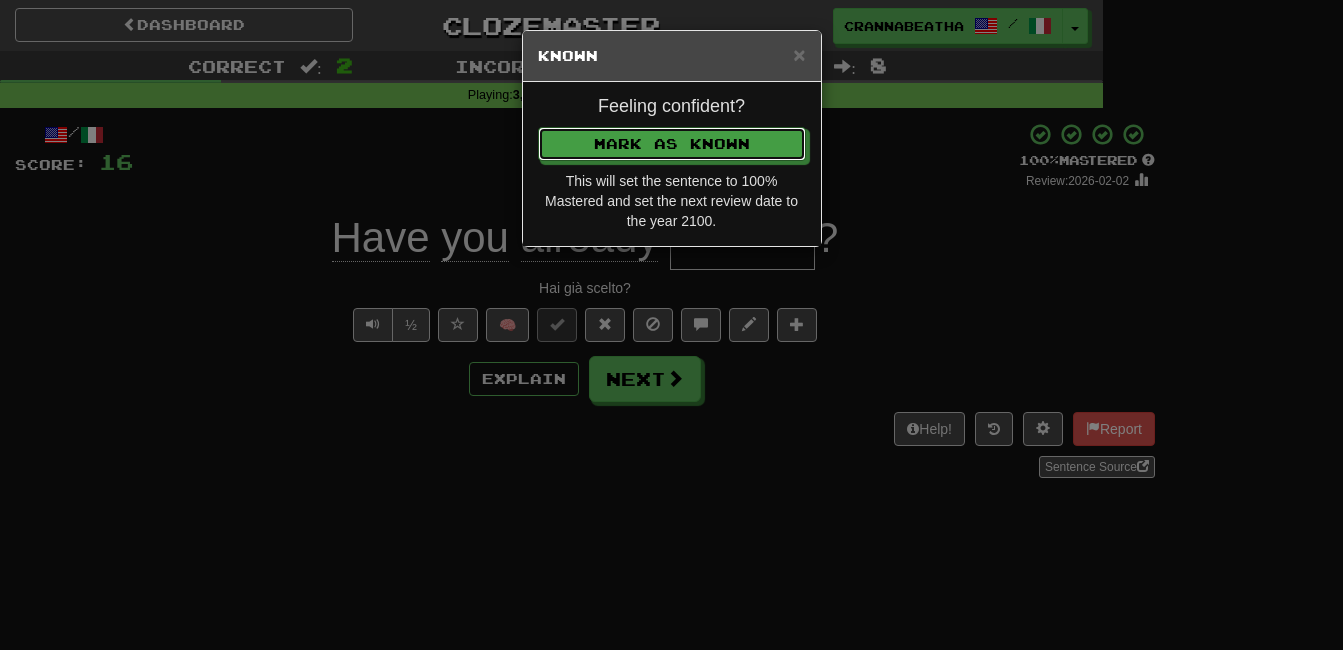 click on "Mark as Known" at bounding box center (672, 144) 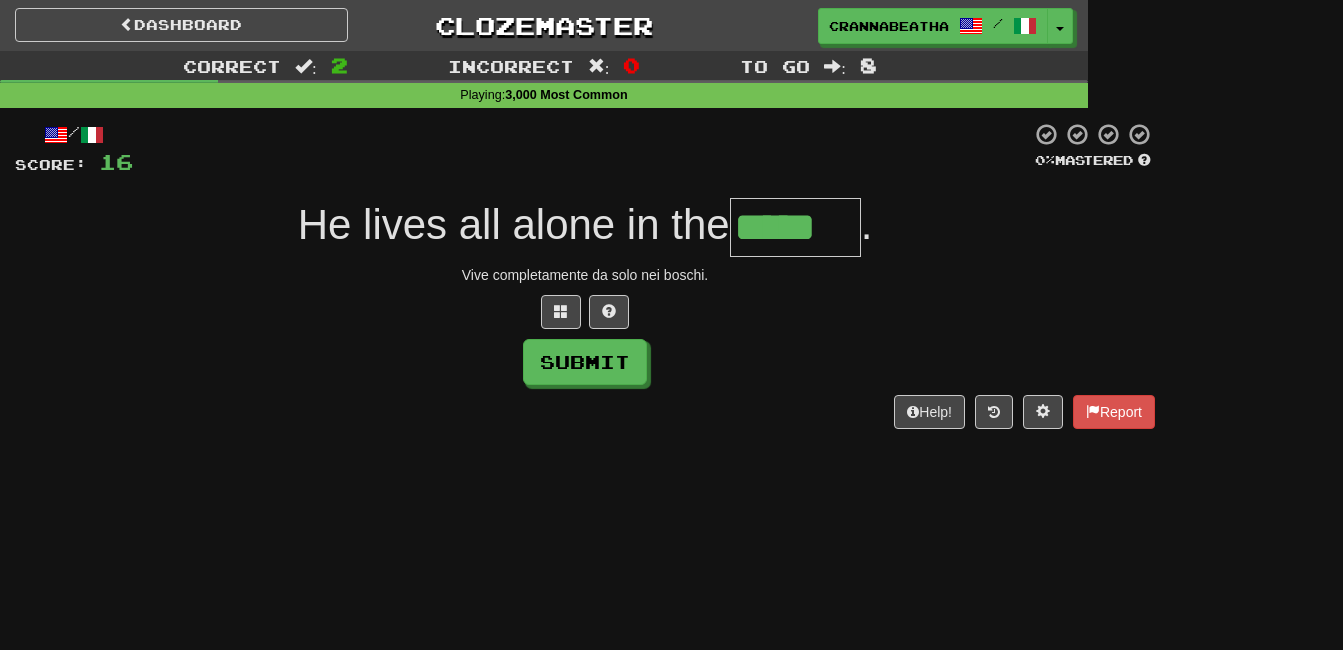 type on "*****" 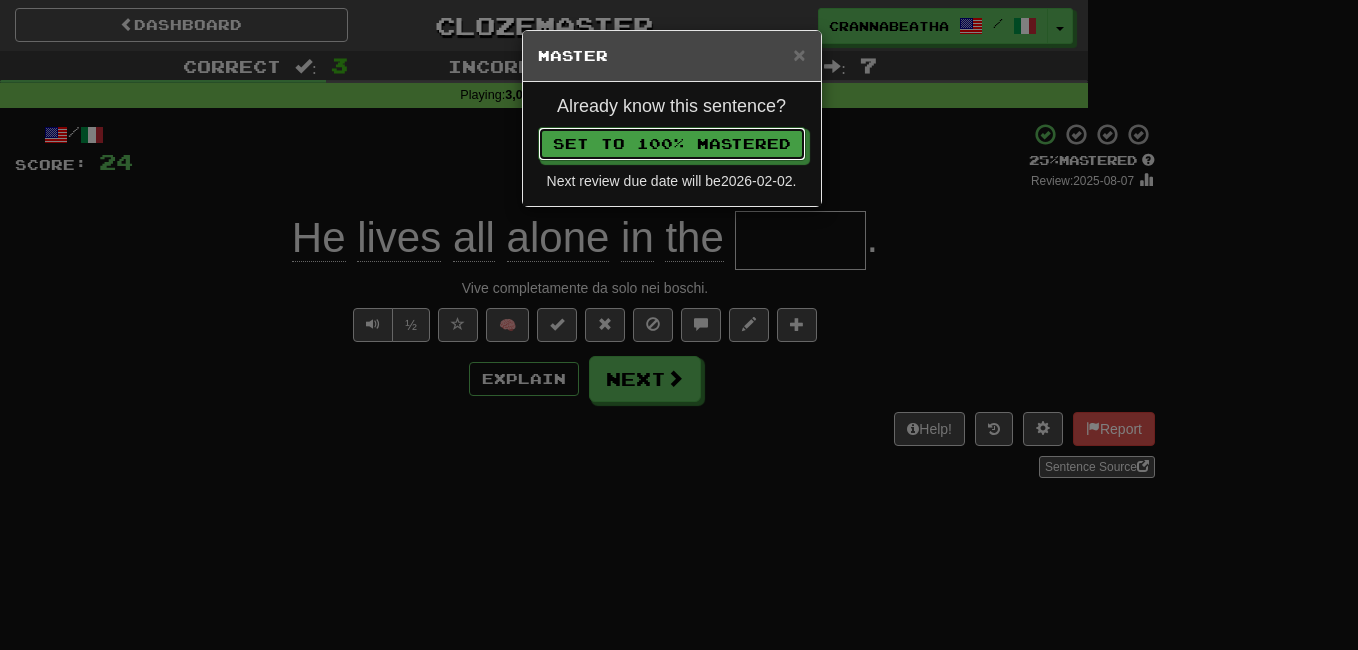 click on "Set to 100% Mastered" at bounding box center (672, 144) 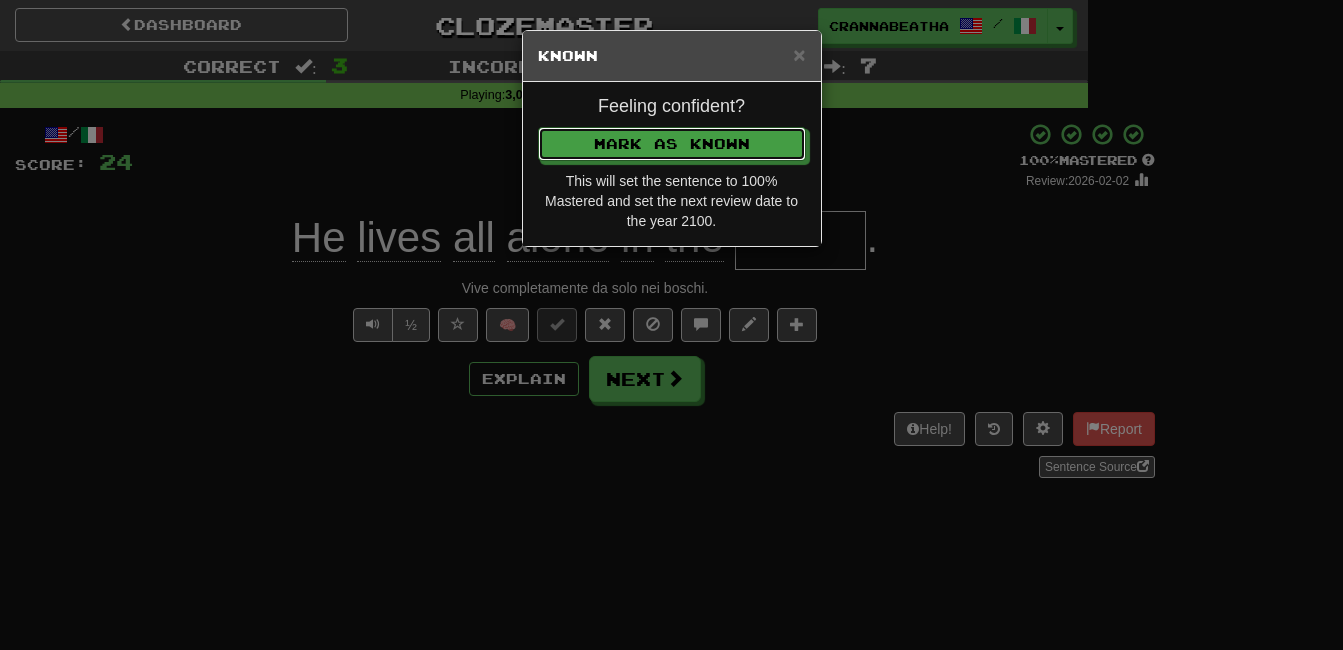 click on "Mark as Known" at bounding box center (672, 144) 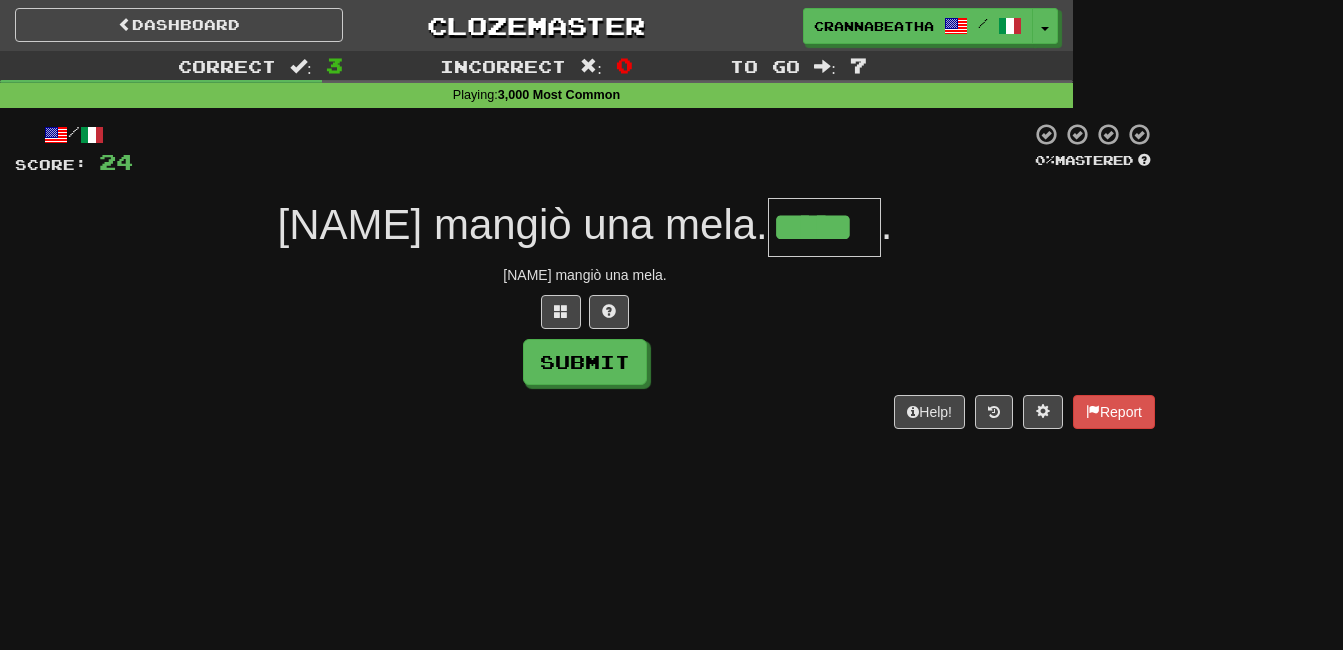 type on "*****" 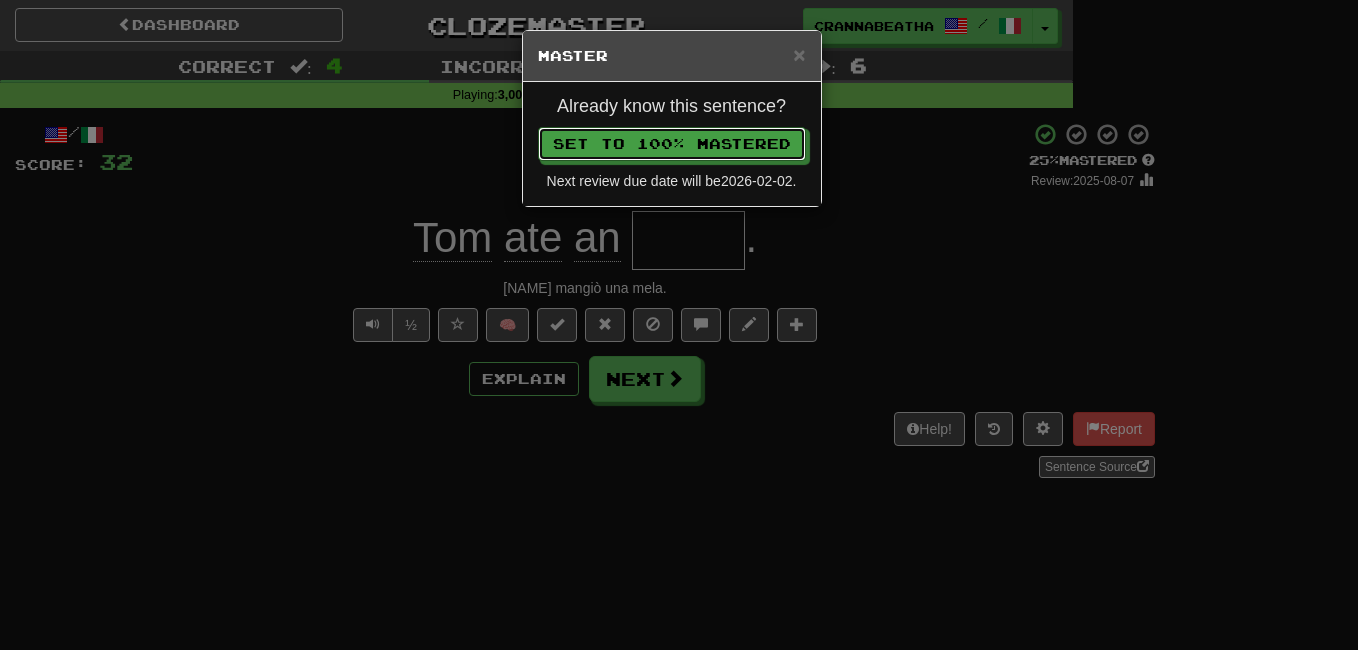 click on "Set to 100% Mastered" at bounding box center (672, 144) 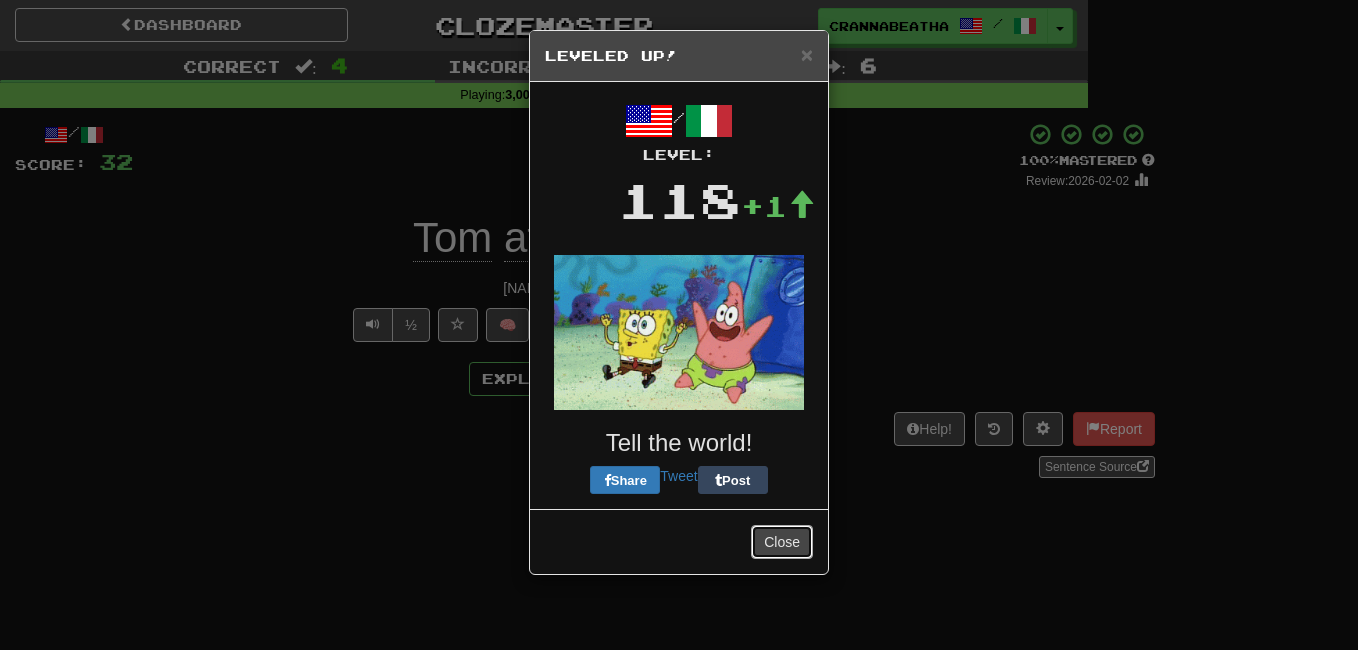 click on "Close" at bounding box center [782, 542] 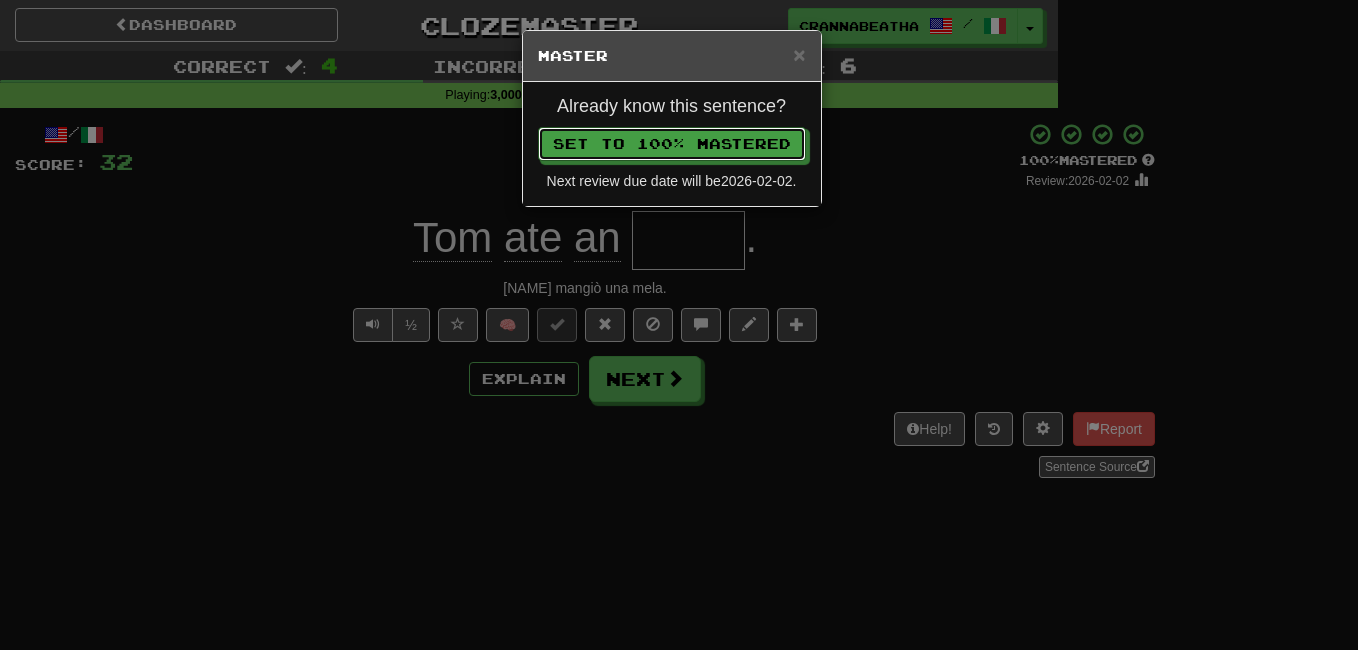 click on "Set to 100% Mastered" at bounding box center (672, 144) 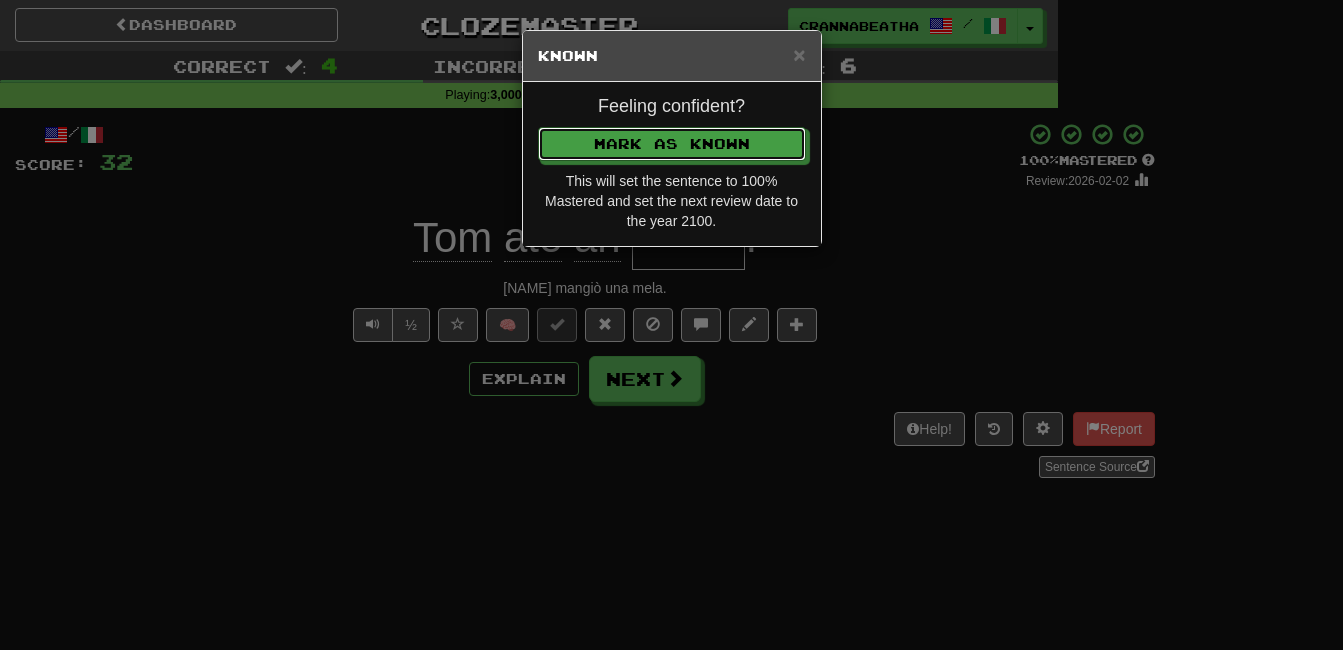 click on "Mark as Known" at bounding box center (672, 144) 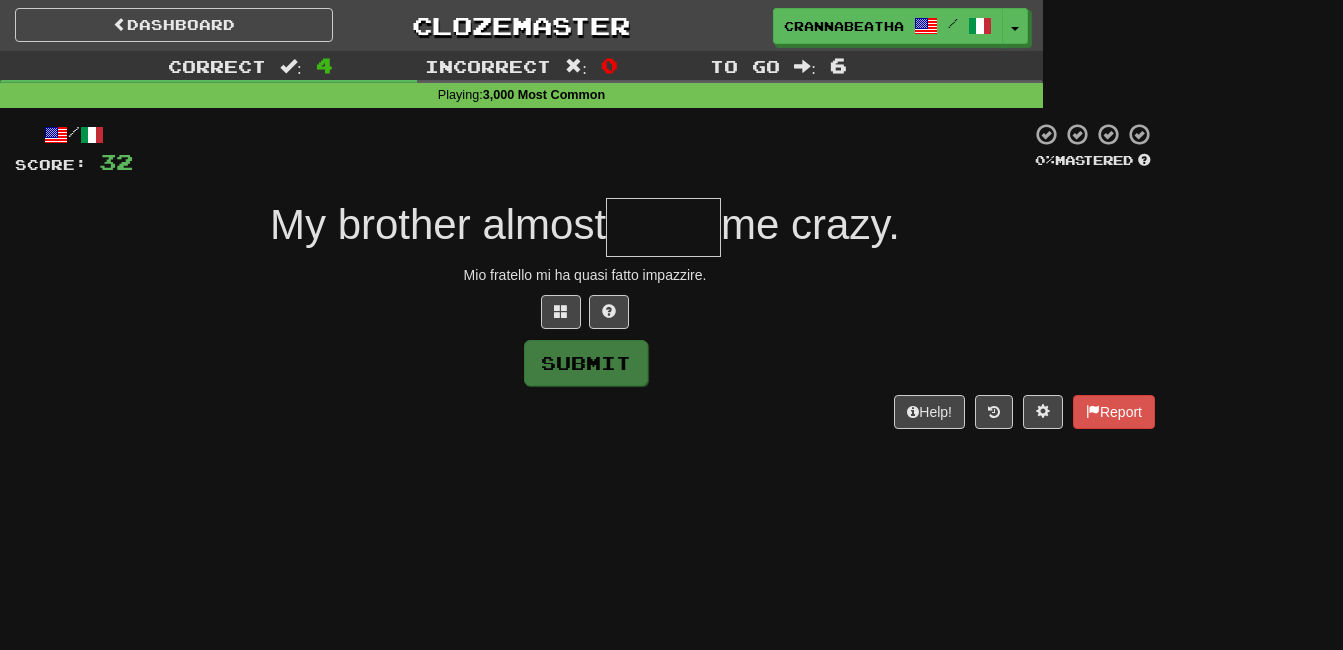 type on "*" 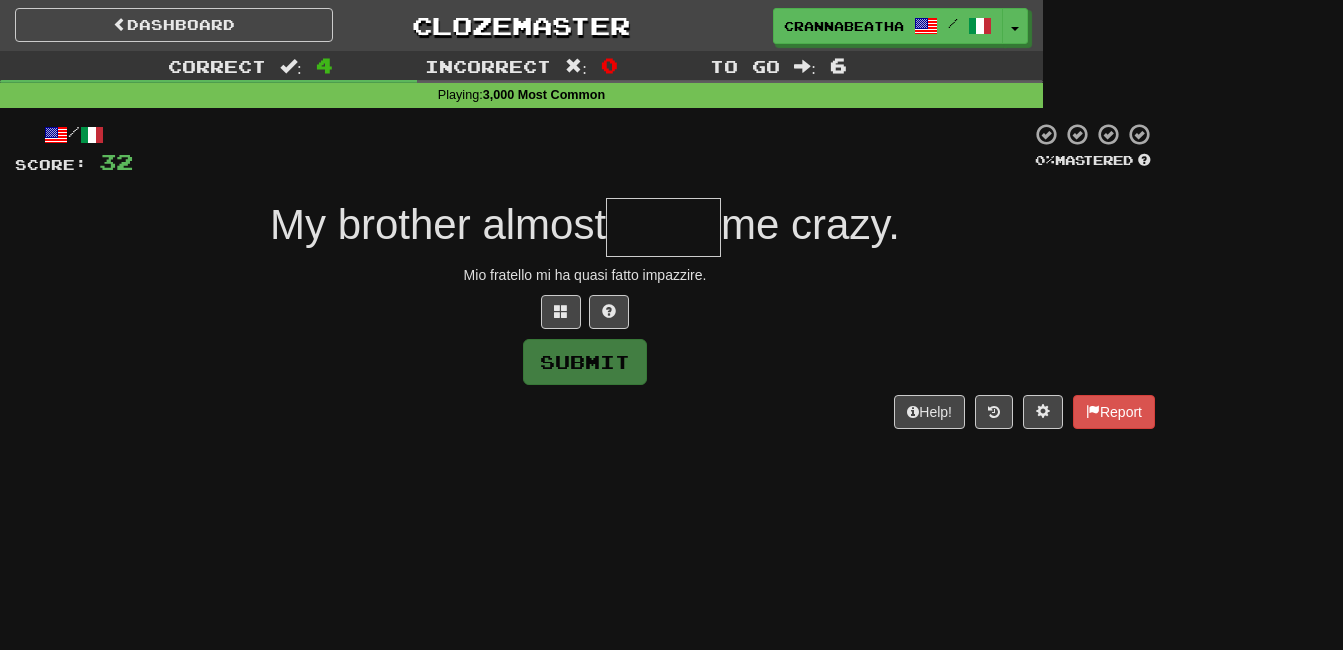 type on "*" 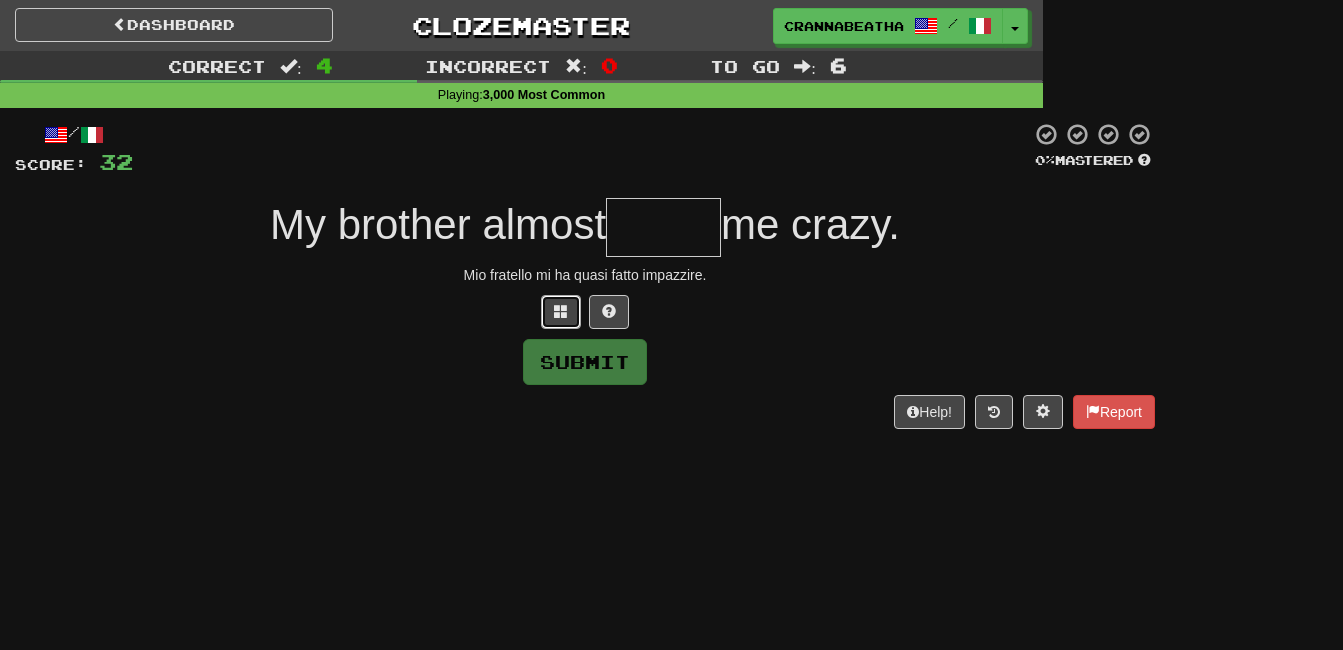 click at bounding box center [561, 312] 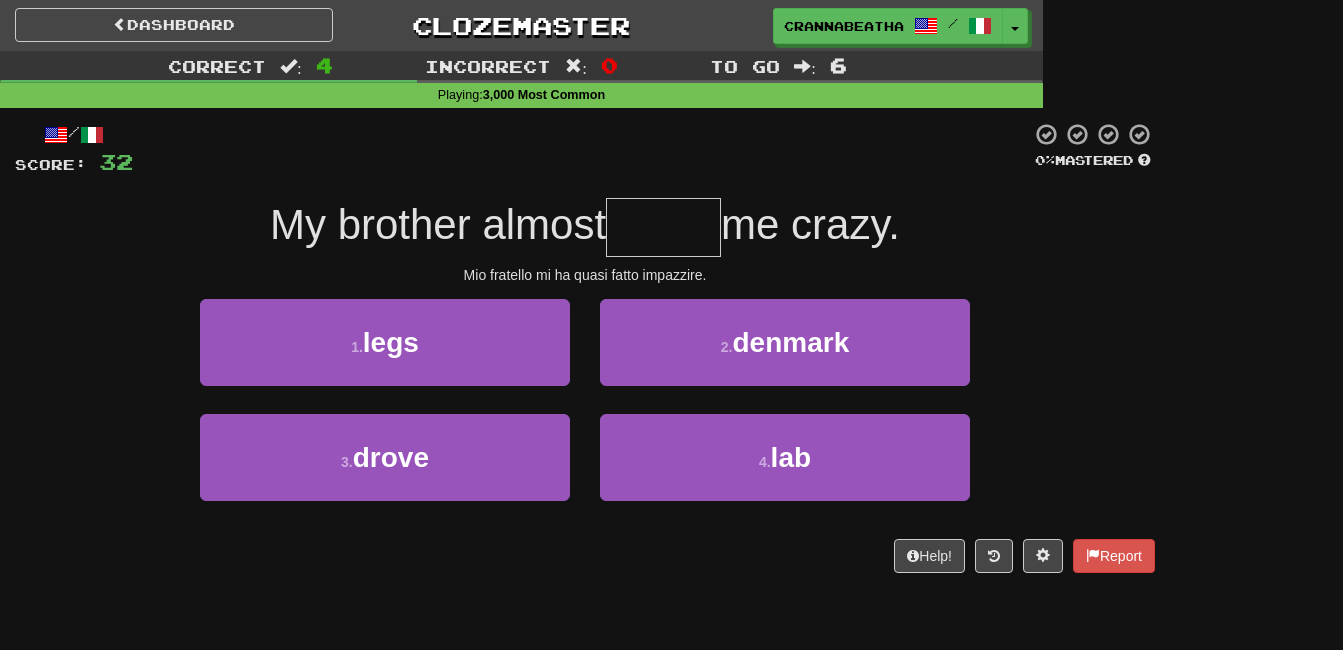 click on "1 .  legs" at bounding box center [385, 356] 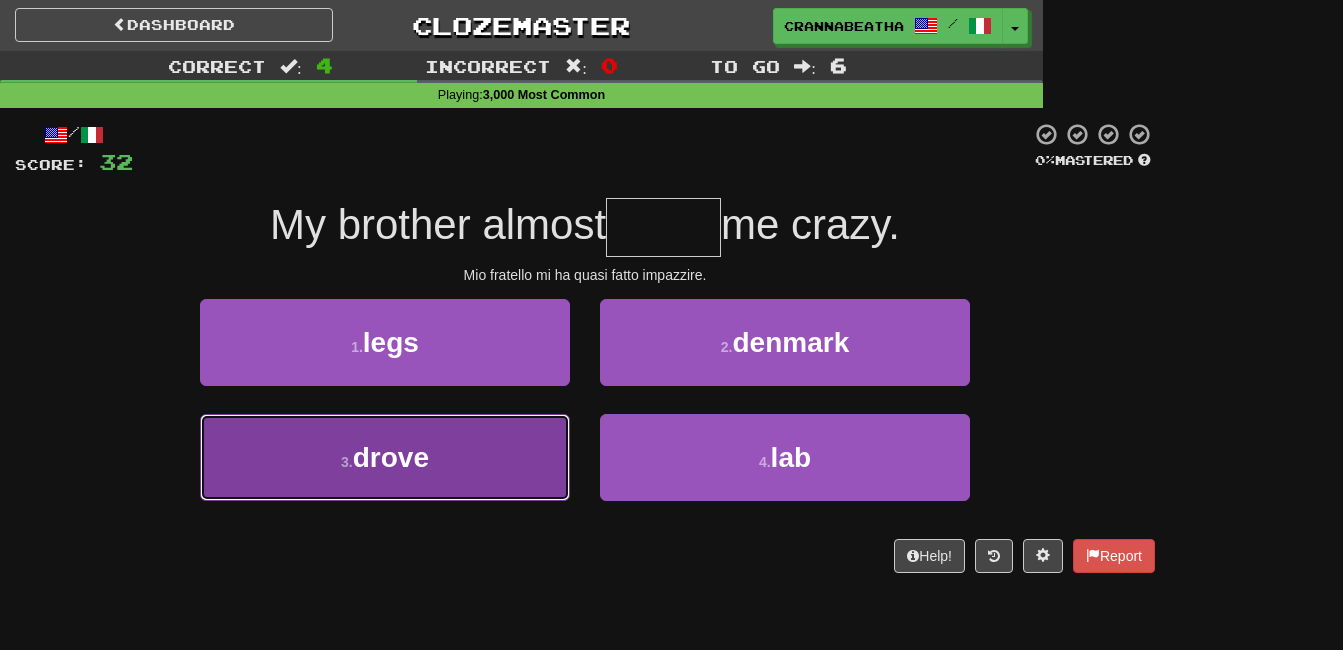 click on "3 .  drove" at bounding box center [385, 457] 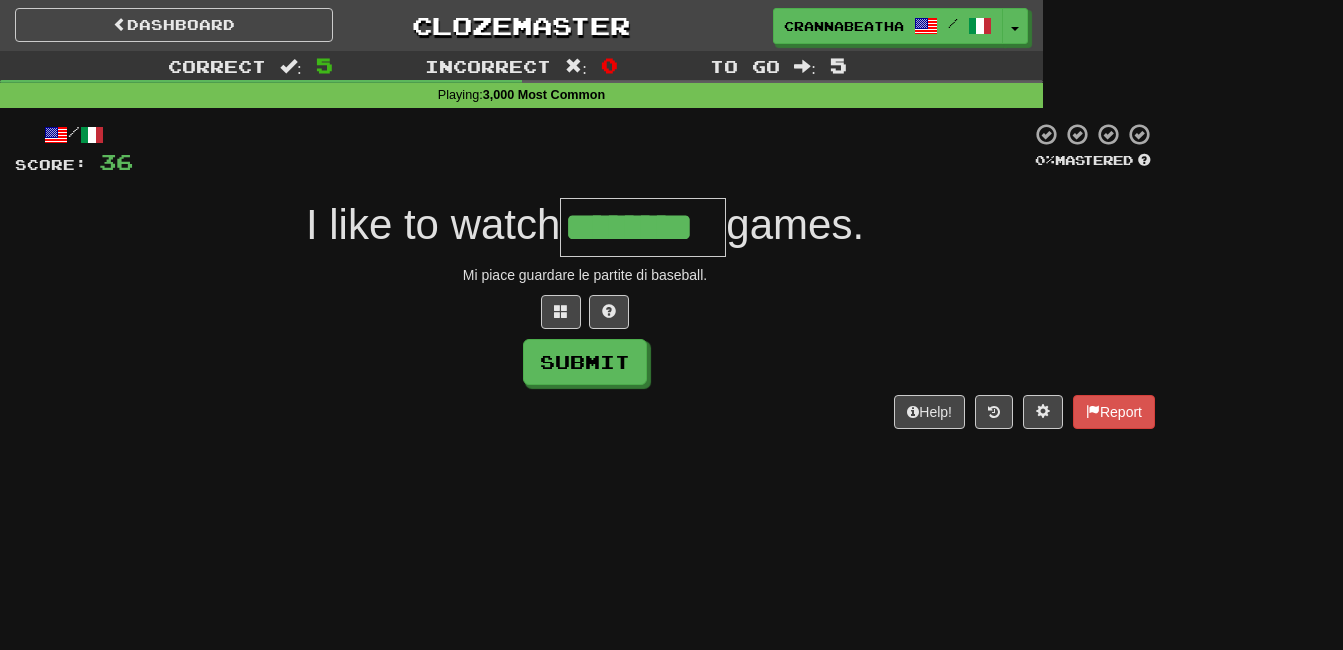 type on "********" 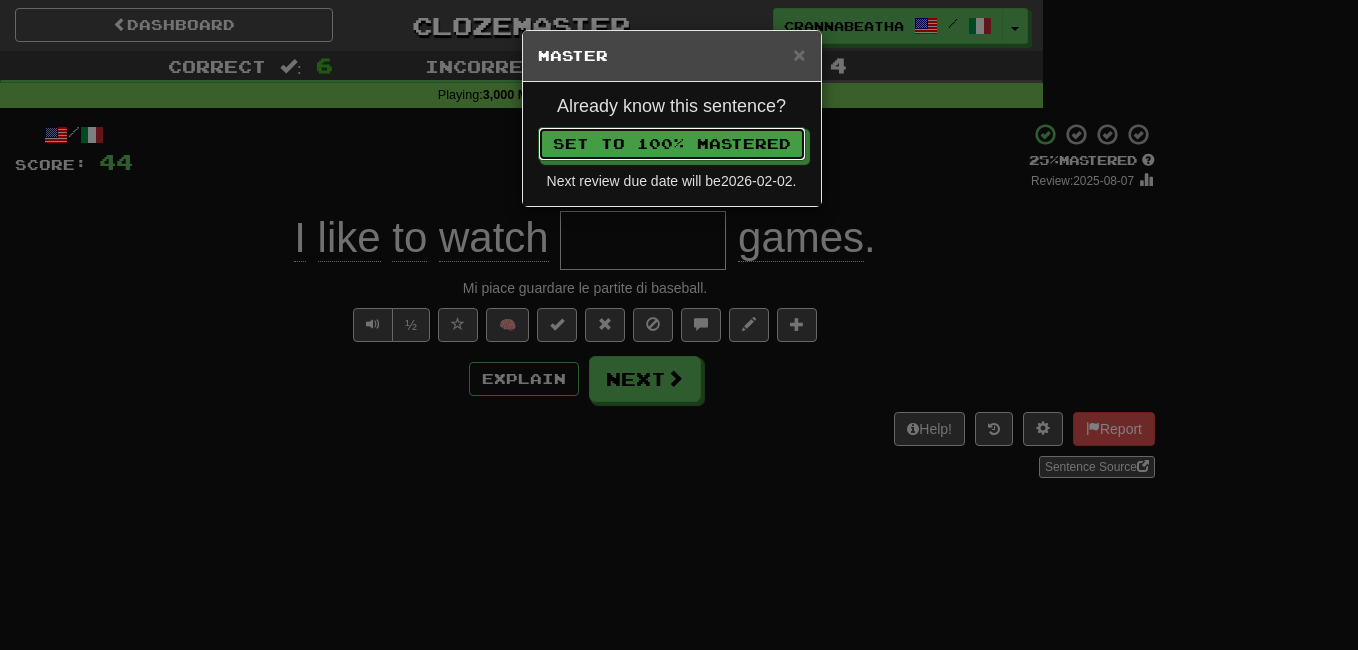 click on "Set to 100% Mastered" at bounding box center (672, 144) 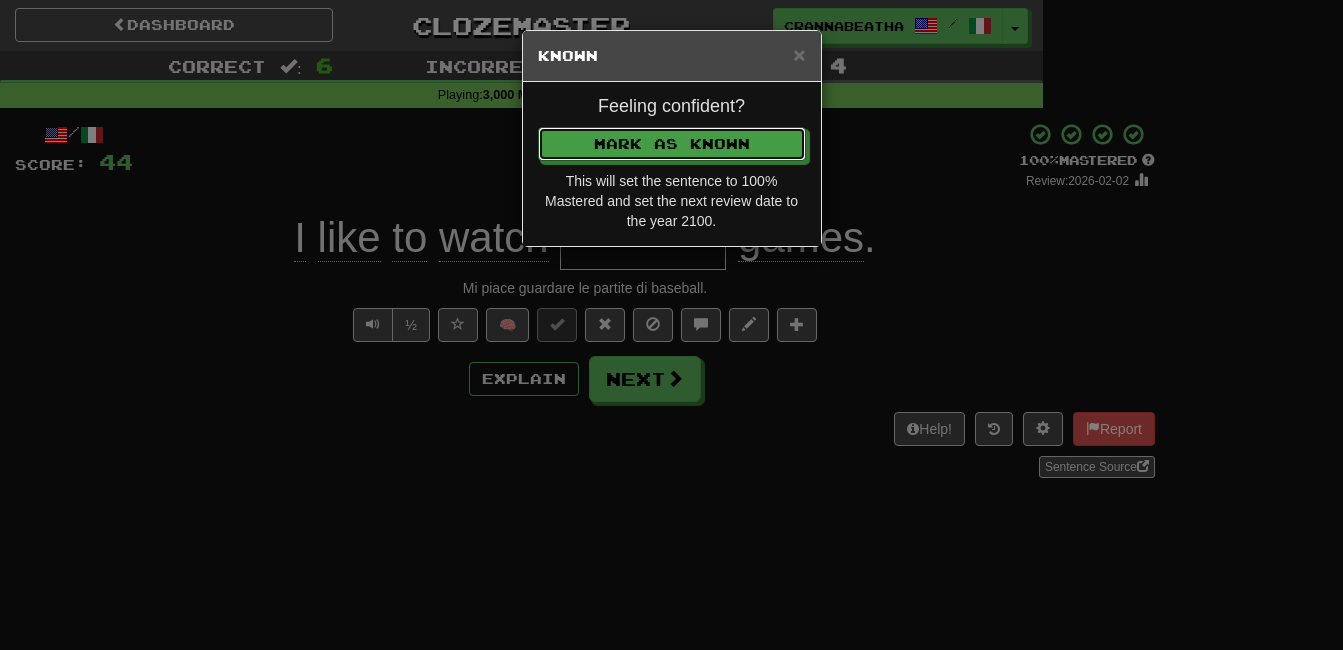 click on "Mark as Known" at bounding box center (672, 144) 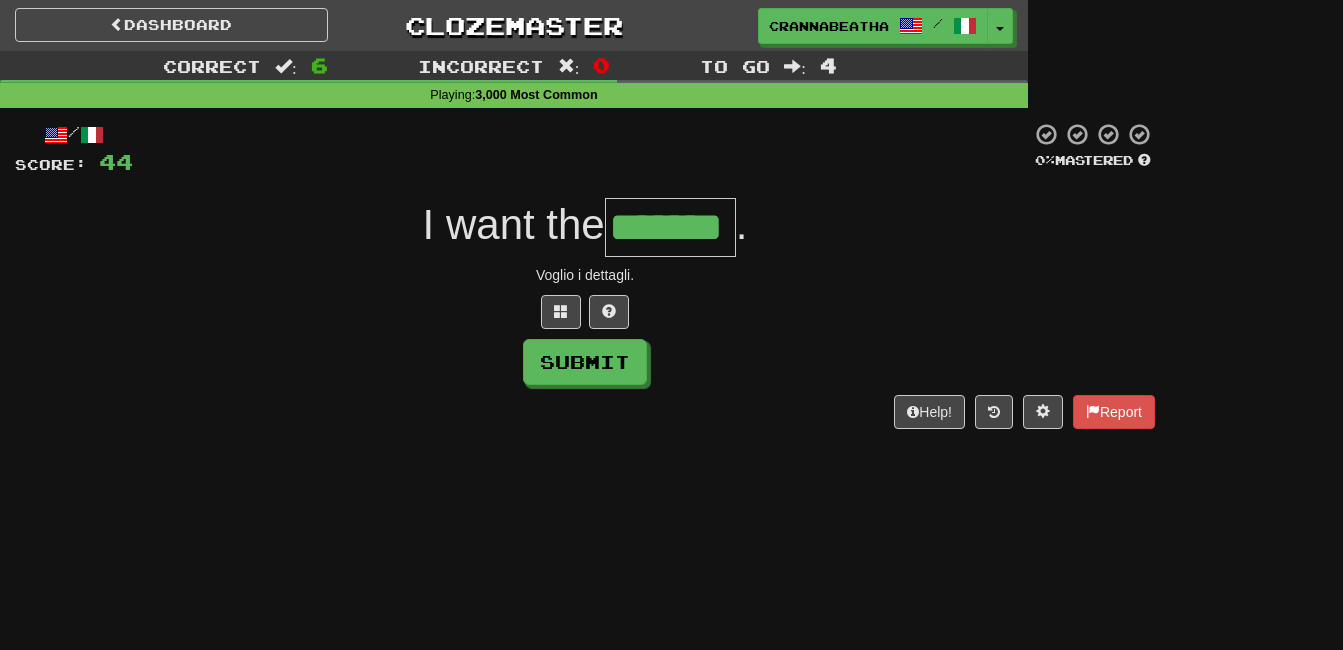 type on "*******" 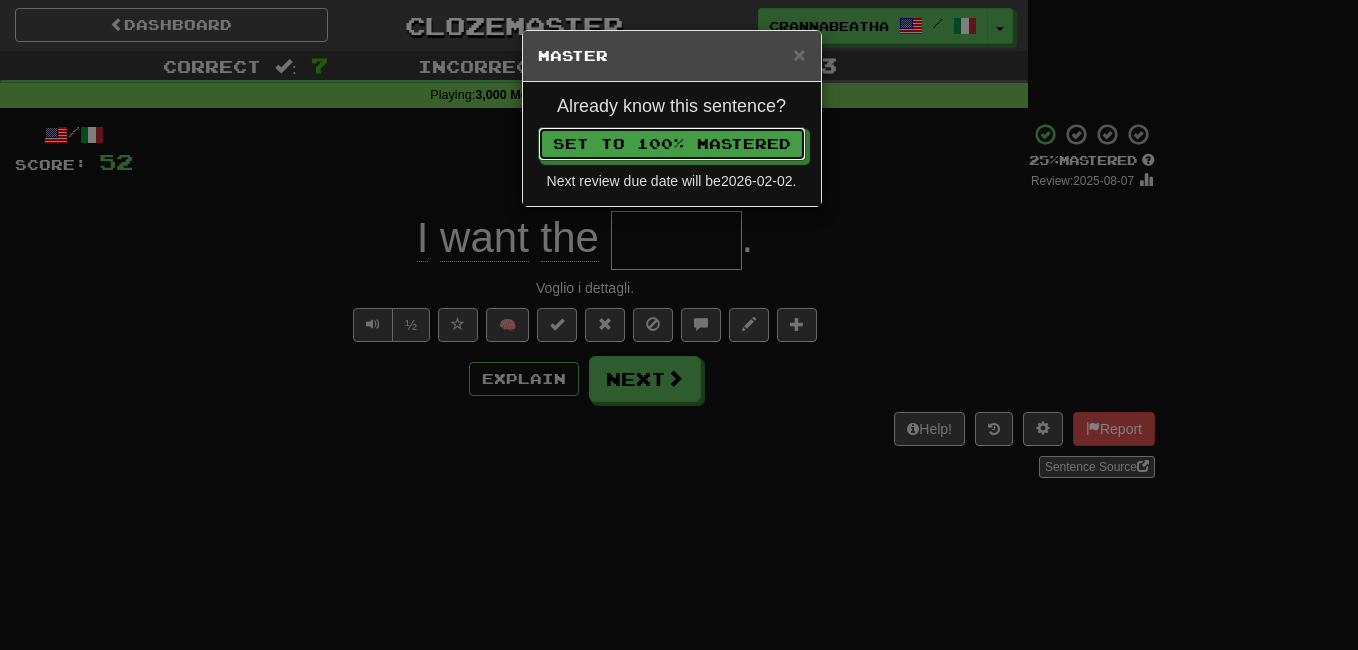 click on "Set to 100% Mastered" at bounding box center [672, 144] 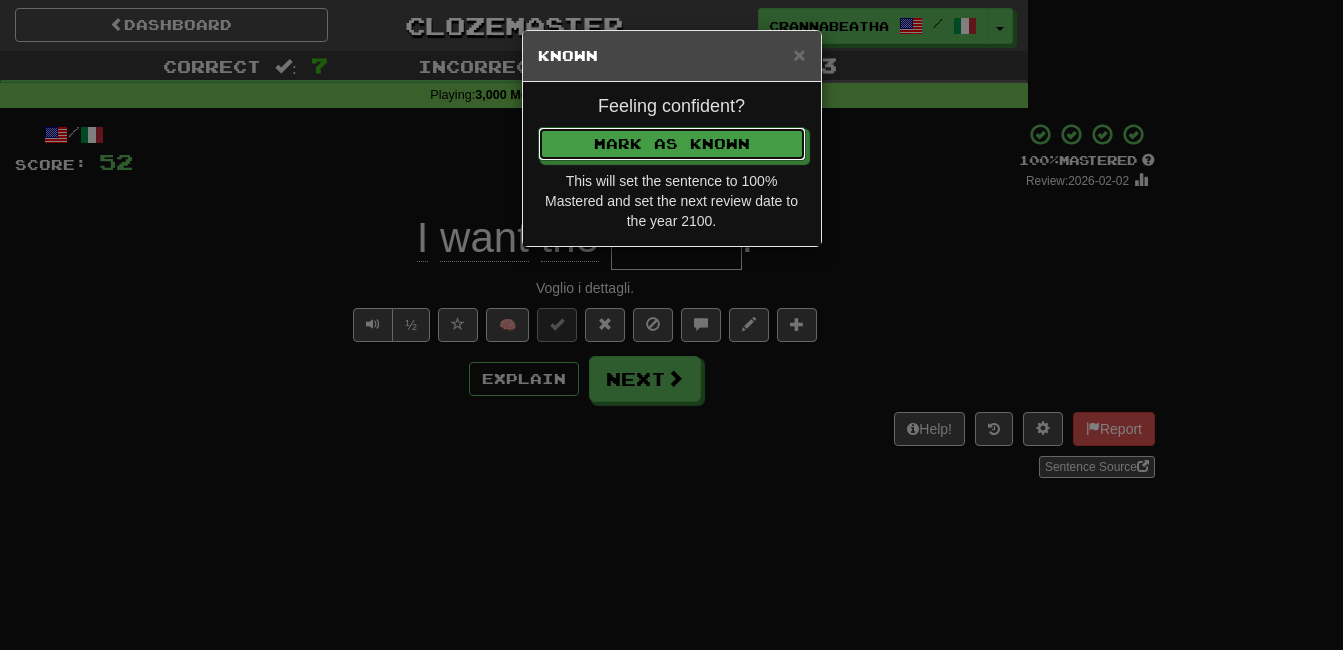 click on "Mark as Known" at bounding box center [672, 144] 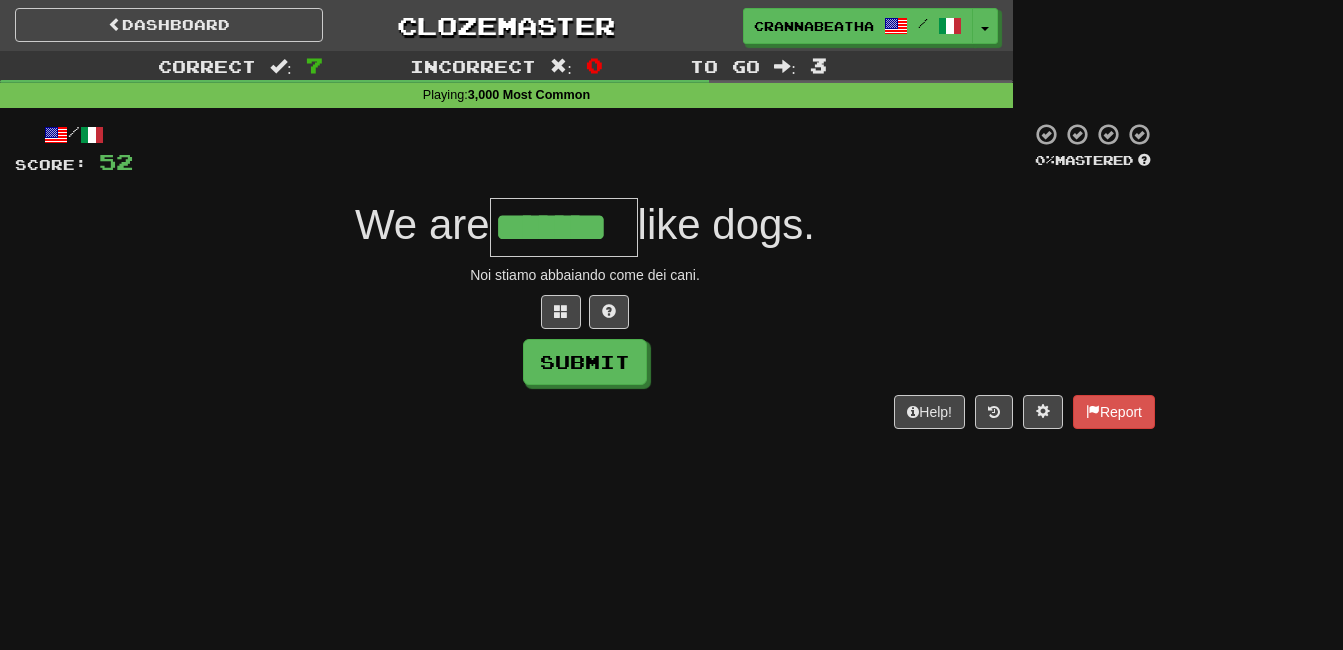type on "*******" 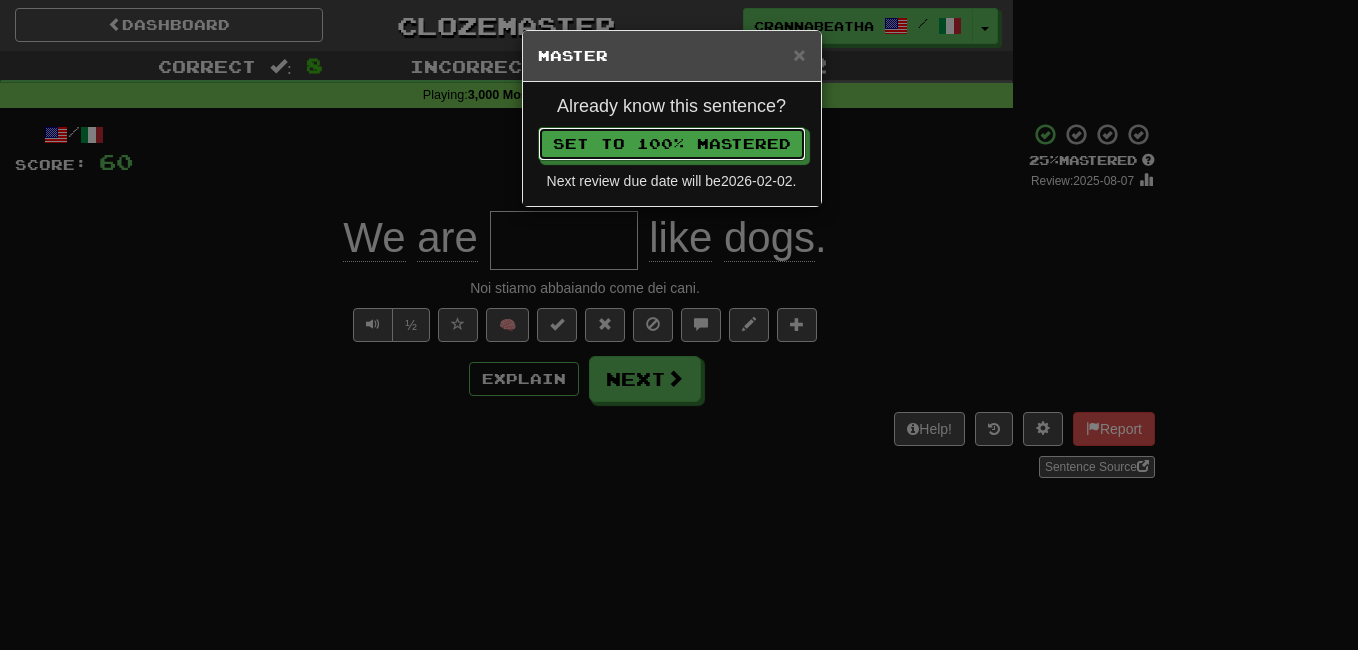 click on "Set to 100% Mastered" at bounding box center (672, 144) 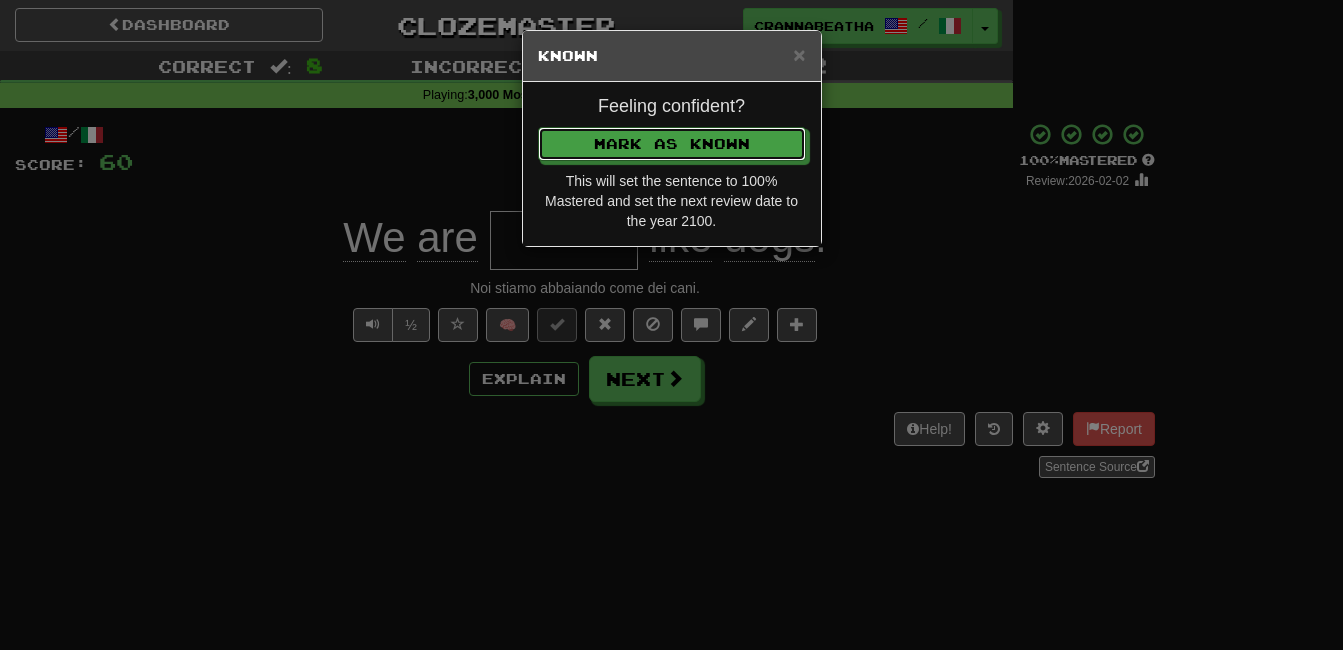 click on "Mark as Known" at bounding box center [672, 144] 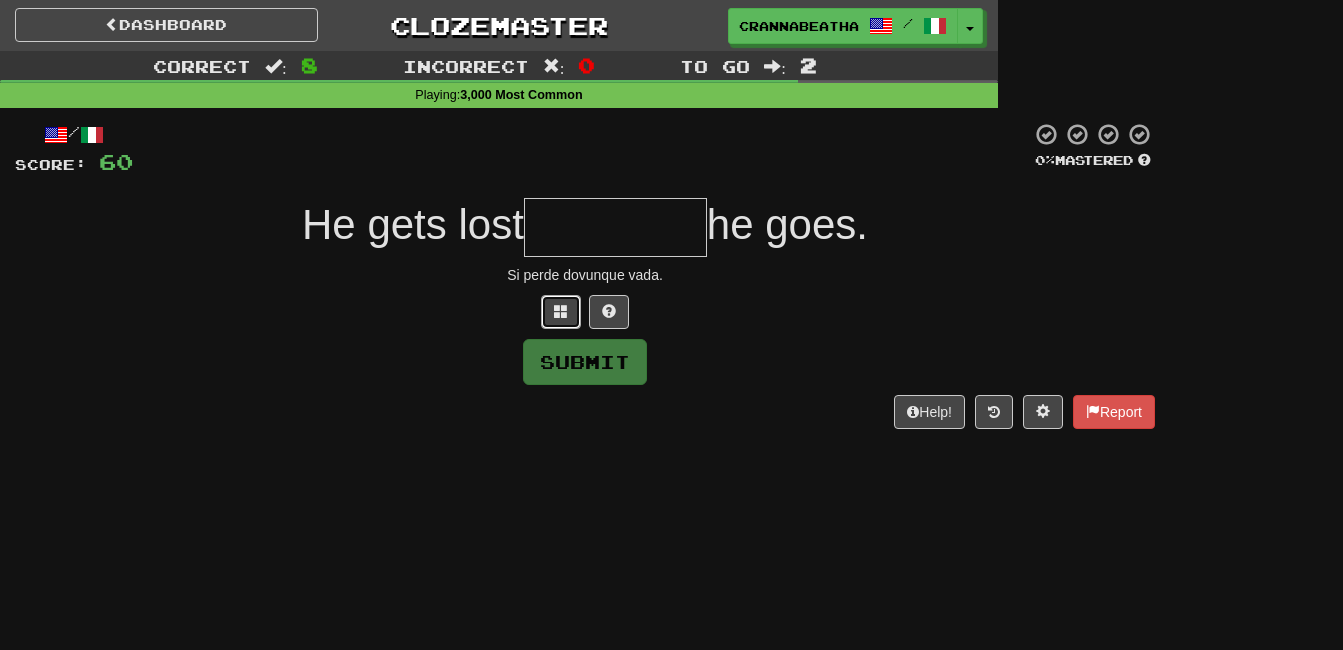 click at bounding box center (561, 312) 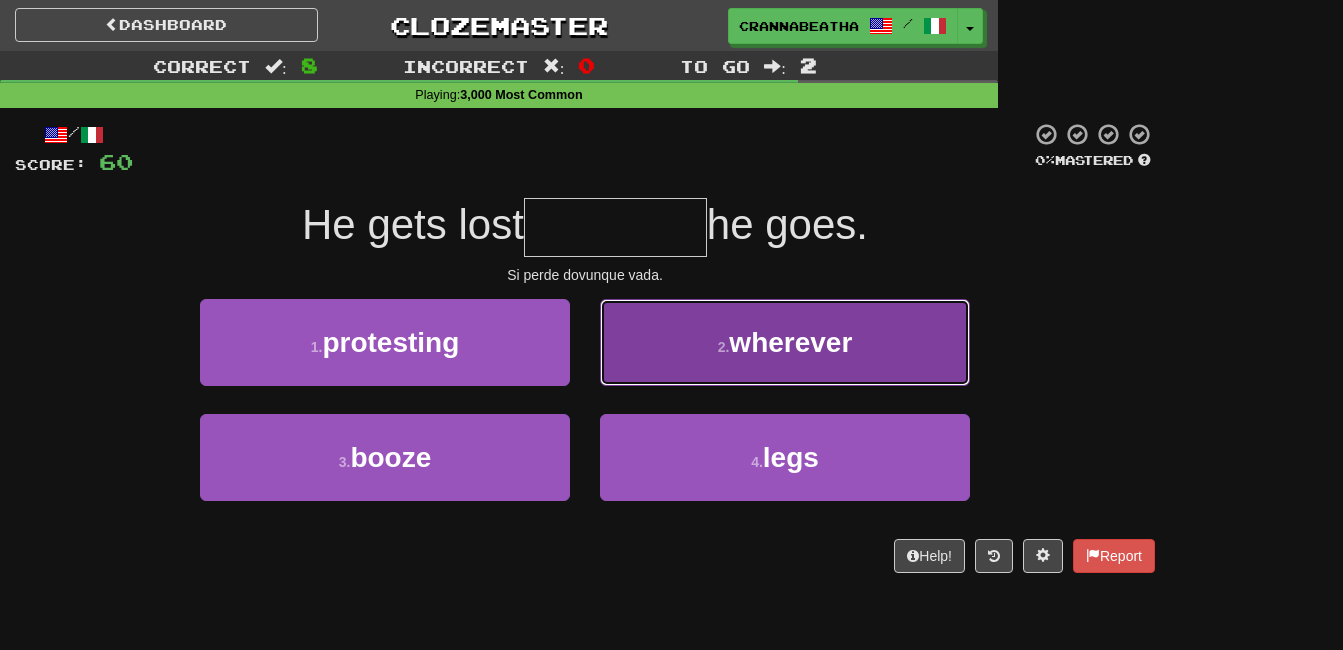 click on "2 .  wherever" at bounding box center [785, 342] 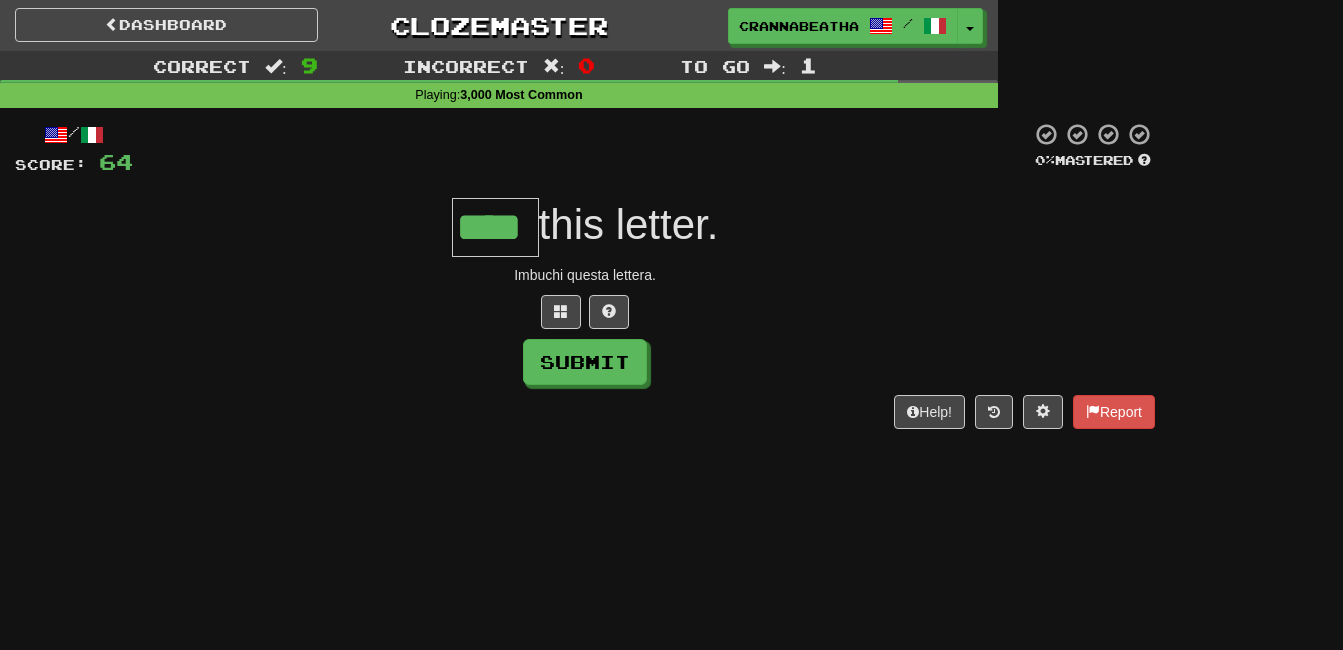 type on "****" 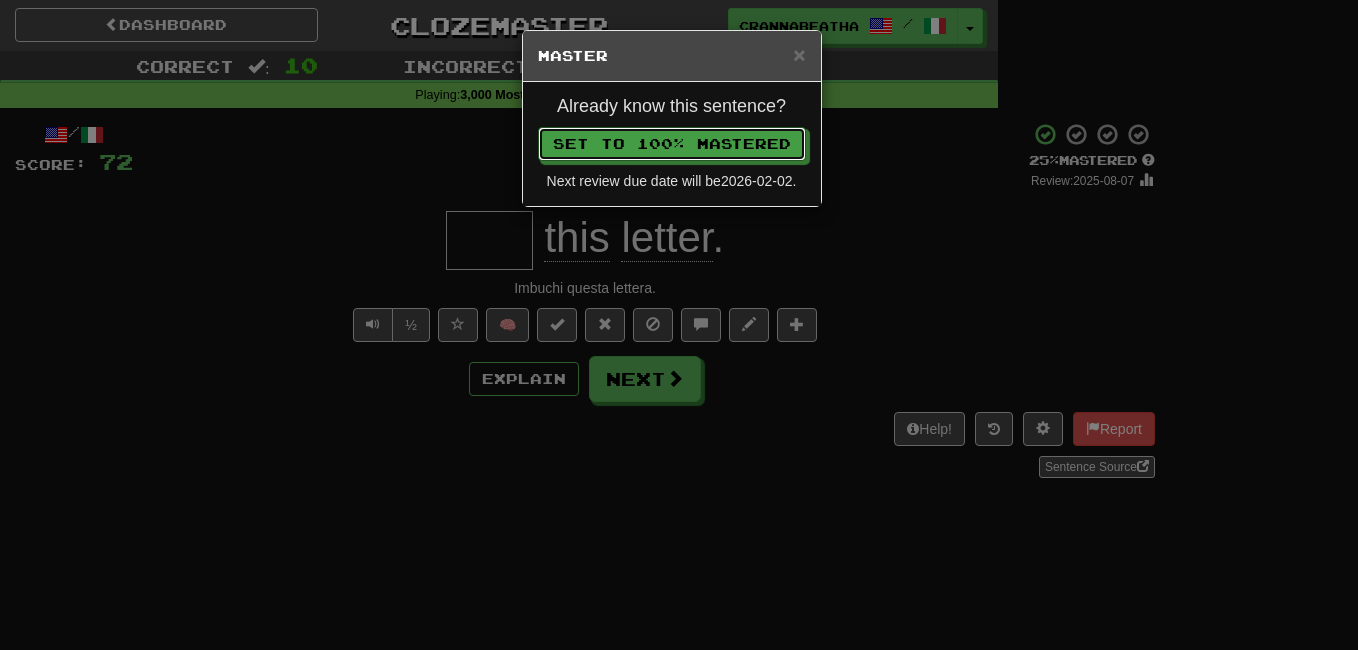 click on "Set to 100% Mastered" at bounding box center [672, 144] 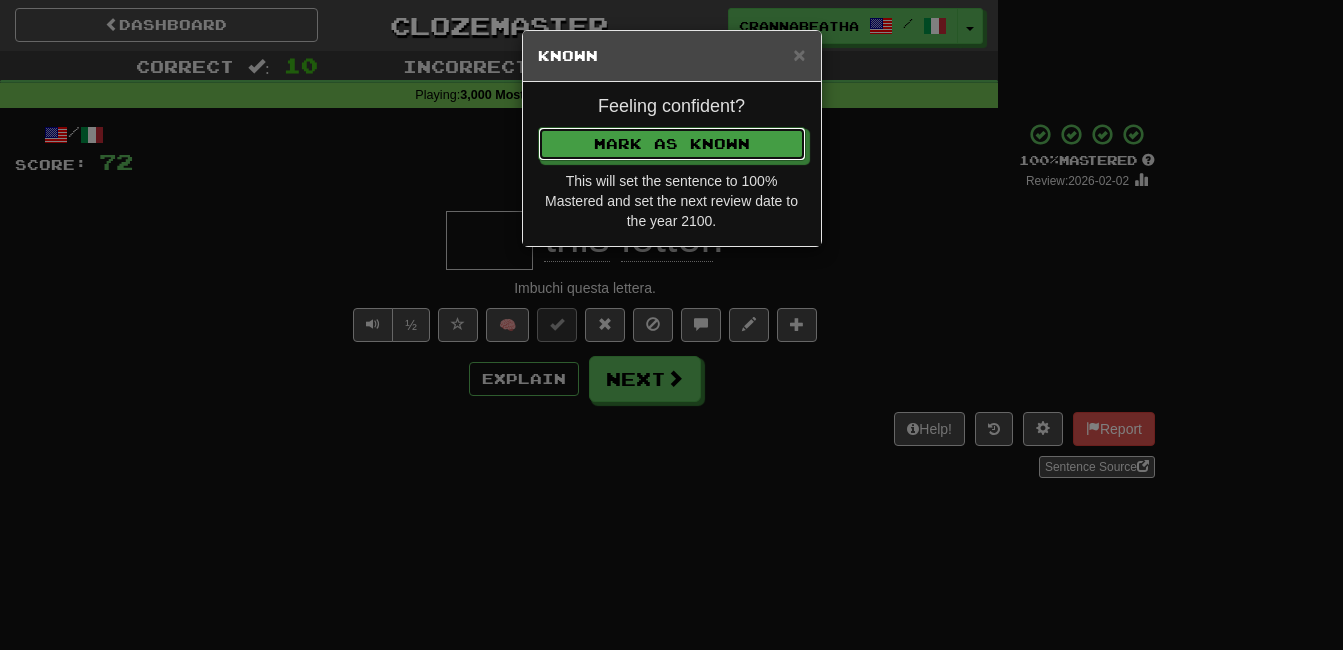 click on "Mark as Known" at bounding box center [672, 144] 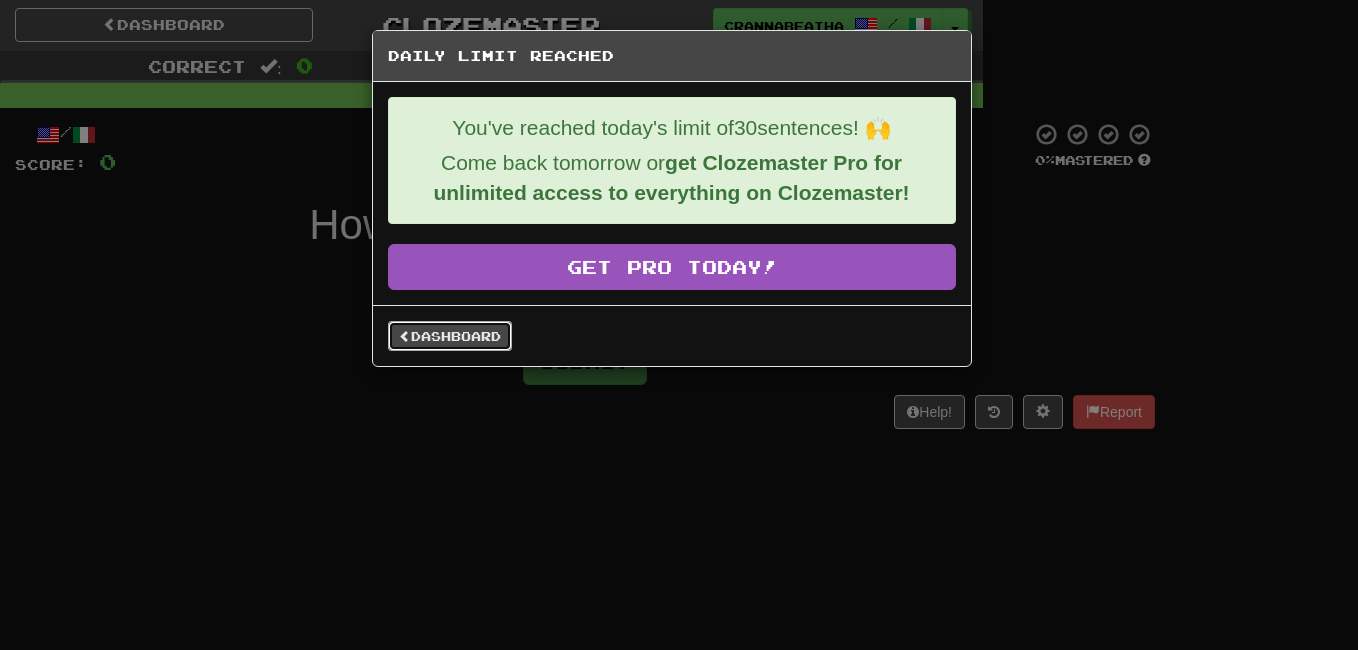 click on "Dashboard" at bounding box center [450, 336] 